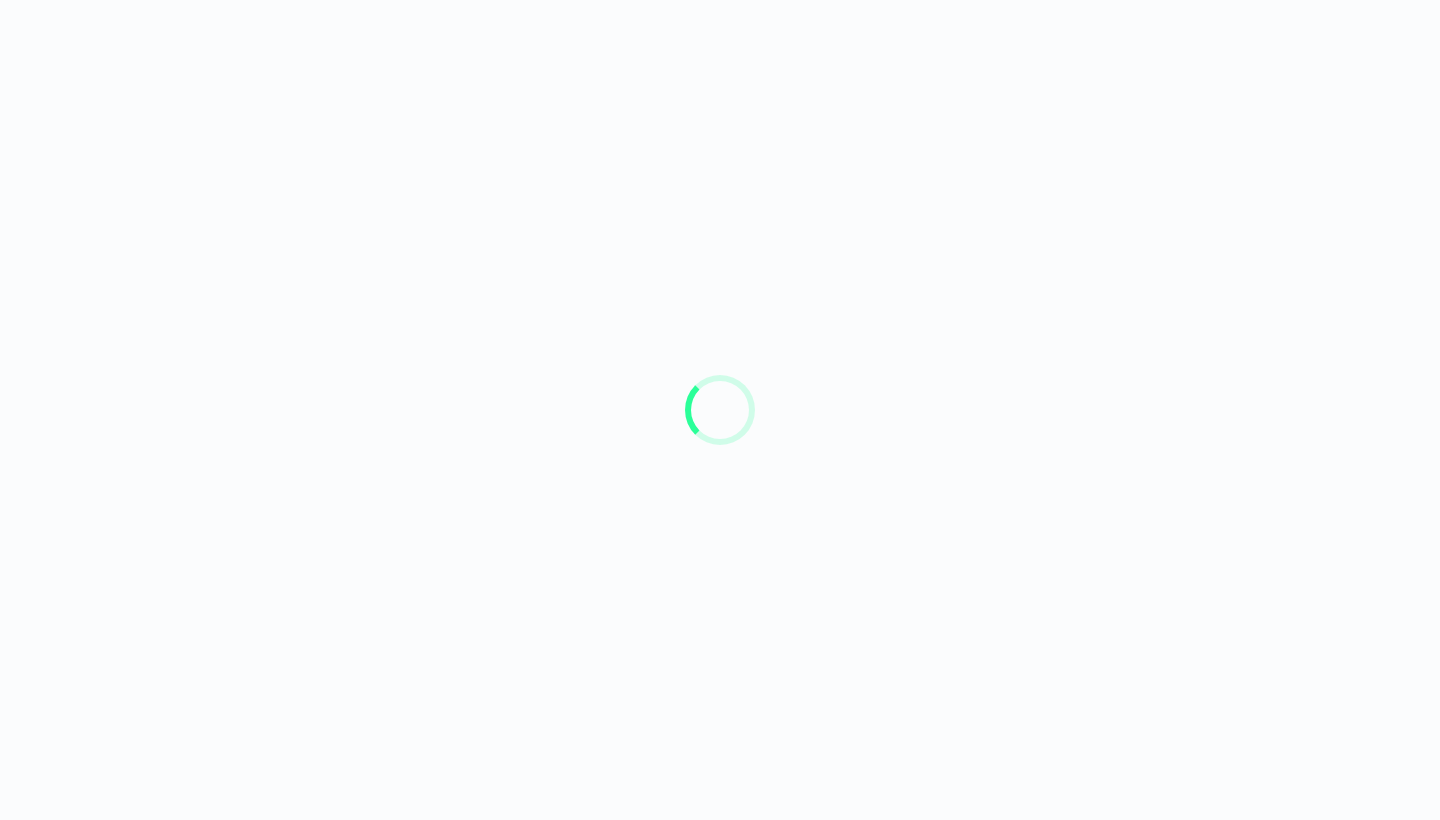 scroll, scrollTop: 0, scrollLeft: 0, axis: both 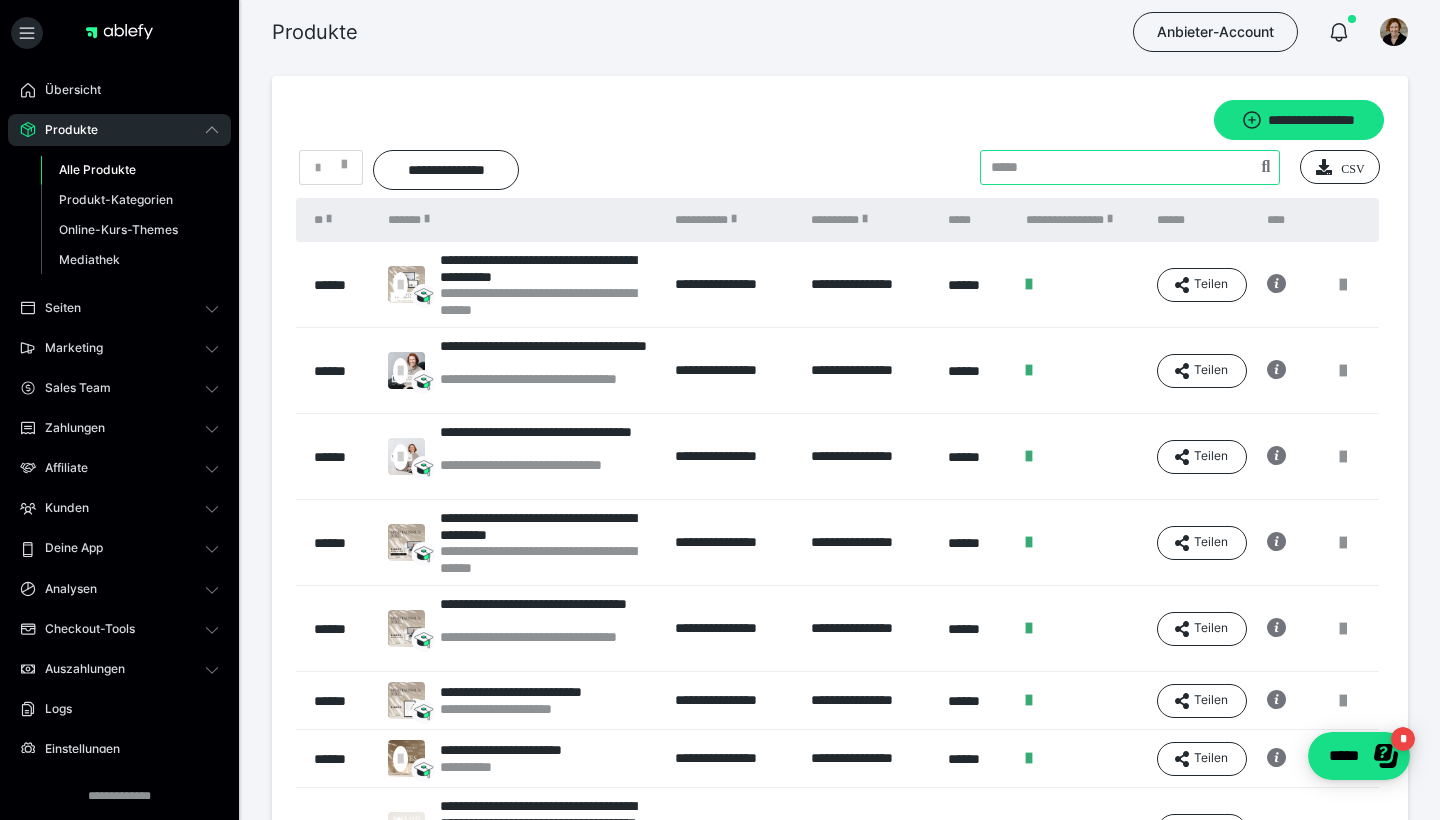 click at bounding box center [1130, 167] 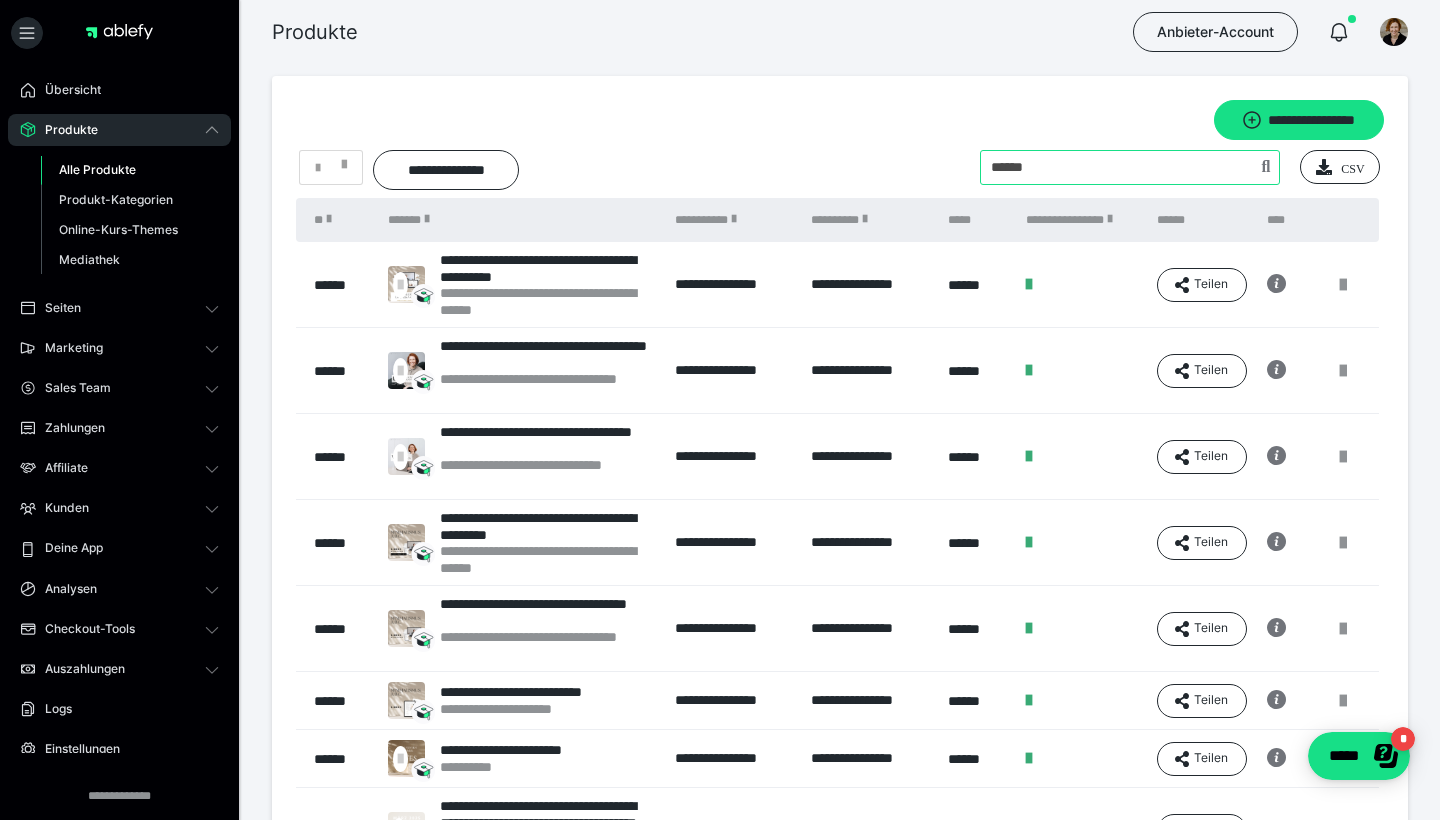 type on "******" 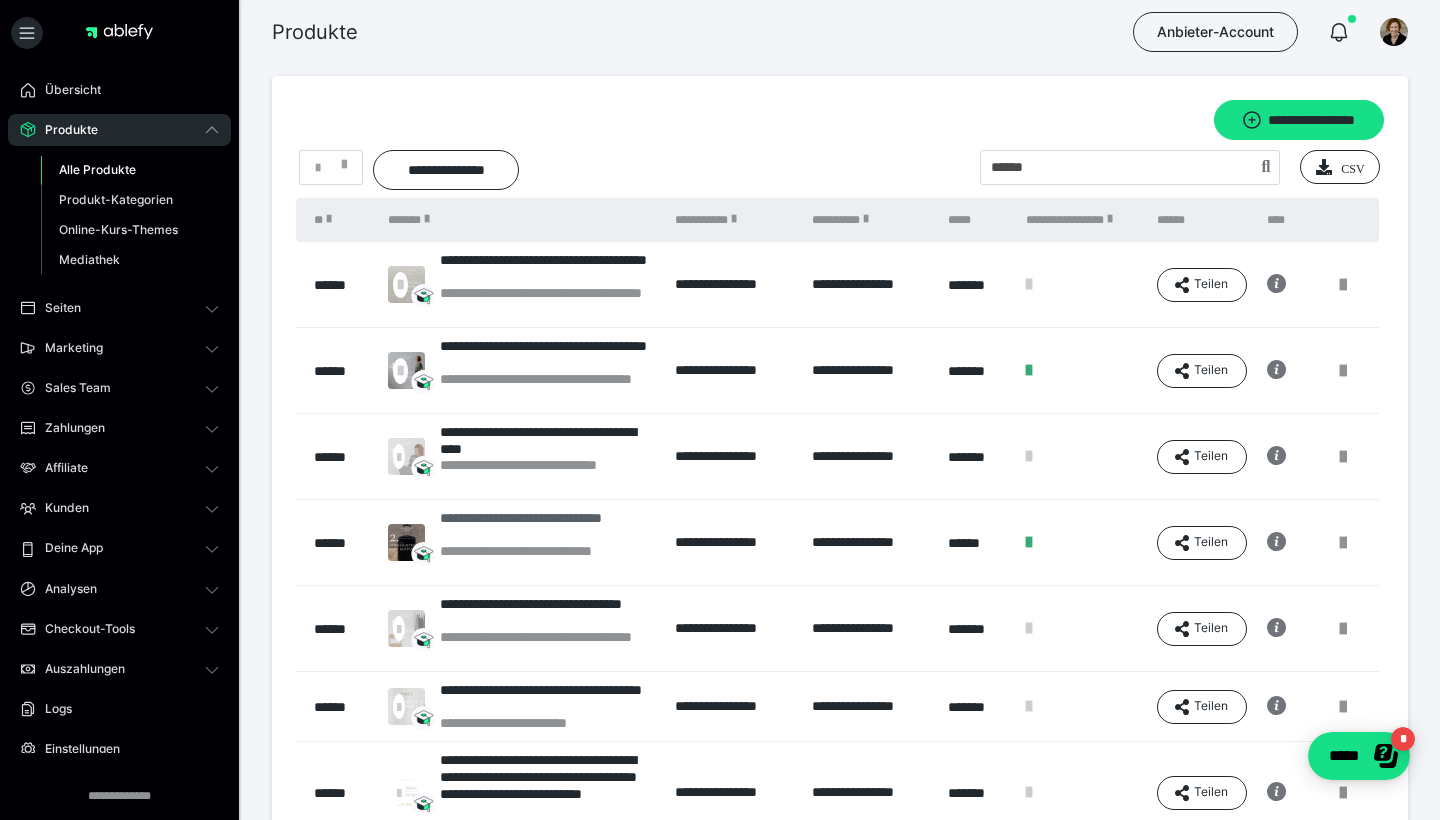 click on "**********" at bounding box center [547, 526] 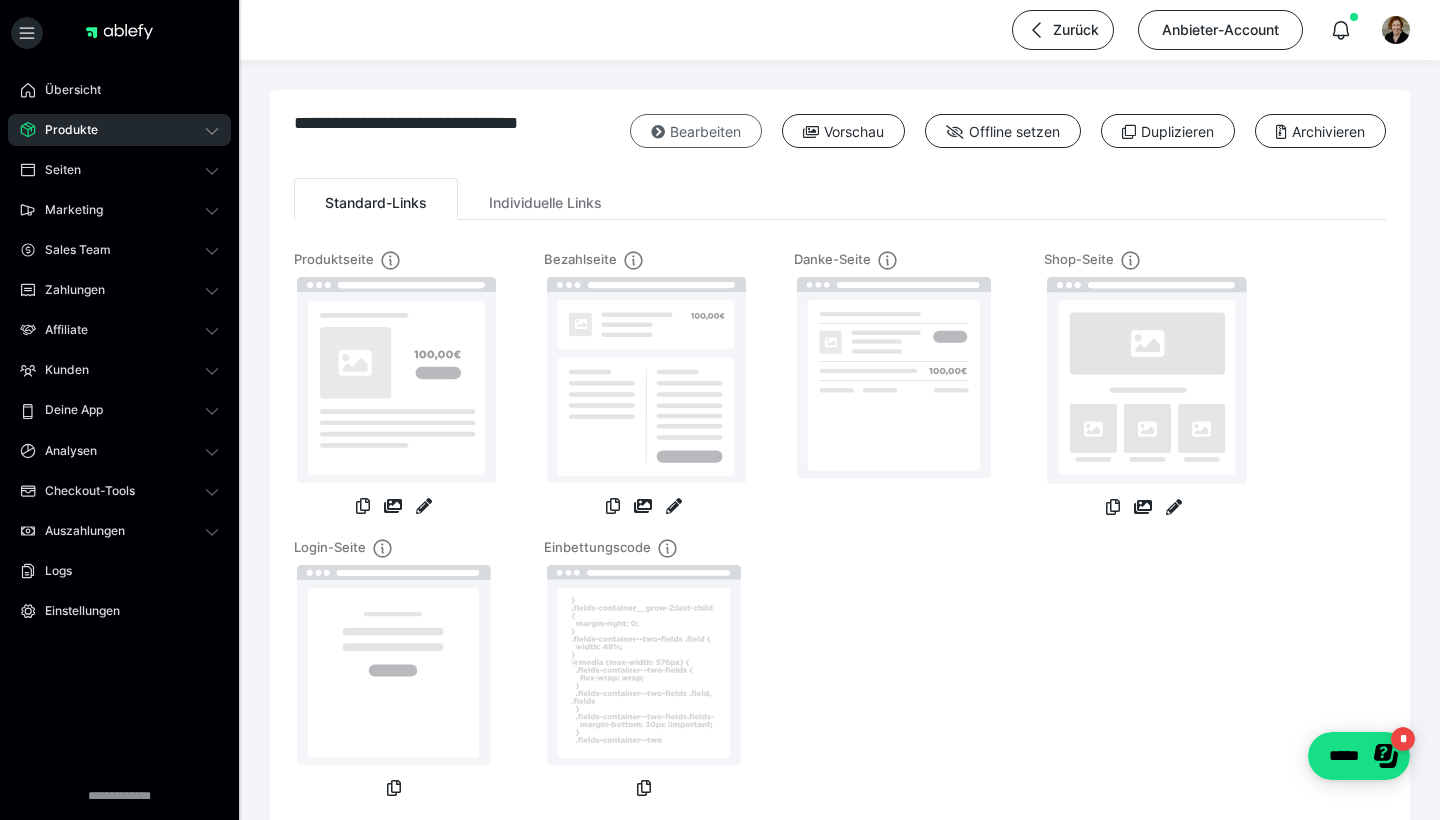 click on "Bearbeiten" at bounding box center (696, 131) 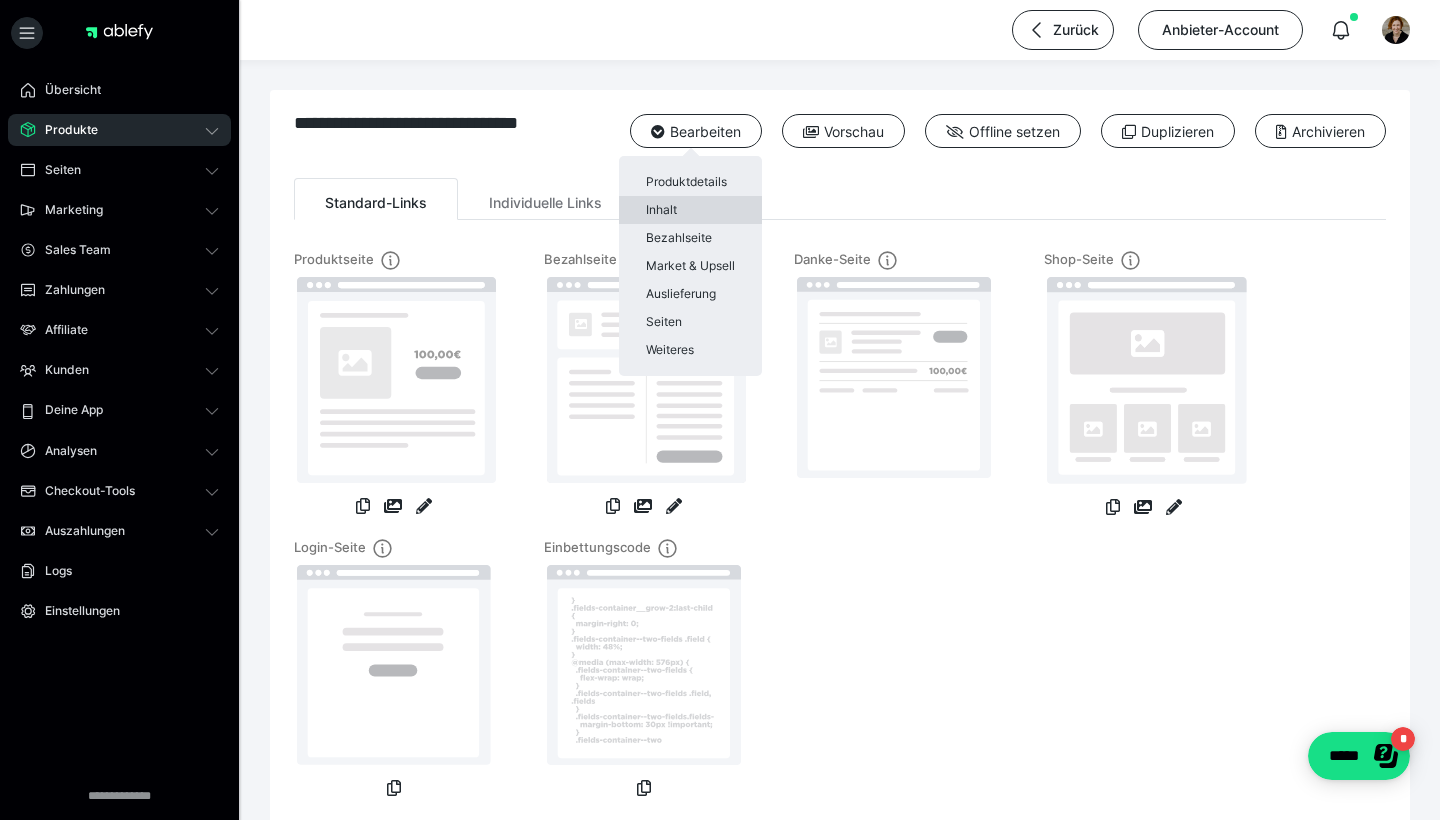 click on "Inhalt" at bounding box center (690, 210) 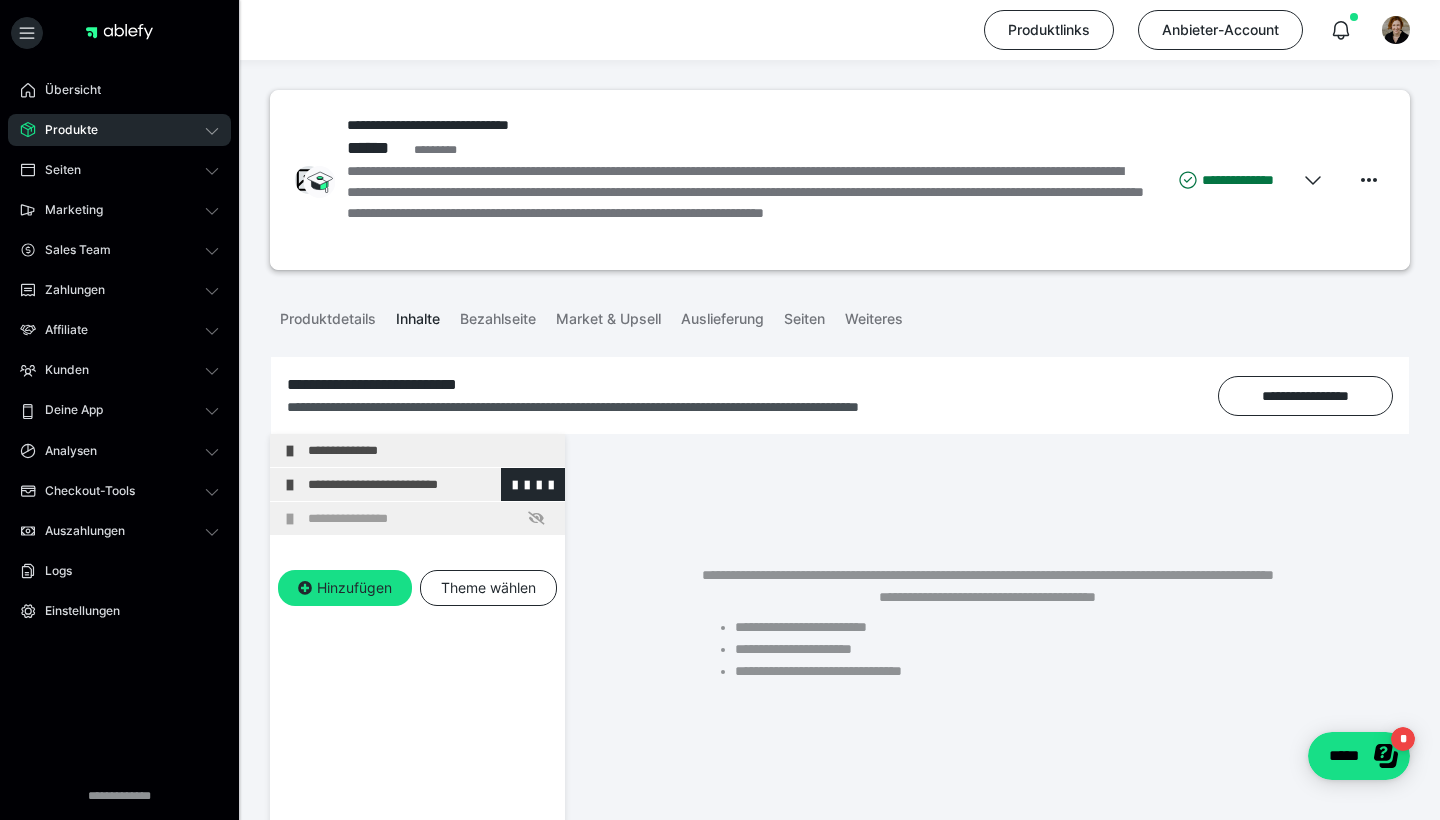 click at bounding box center [290, 485] 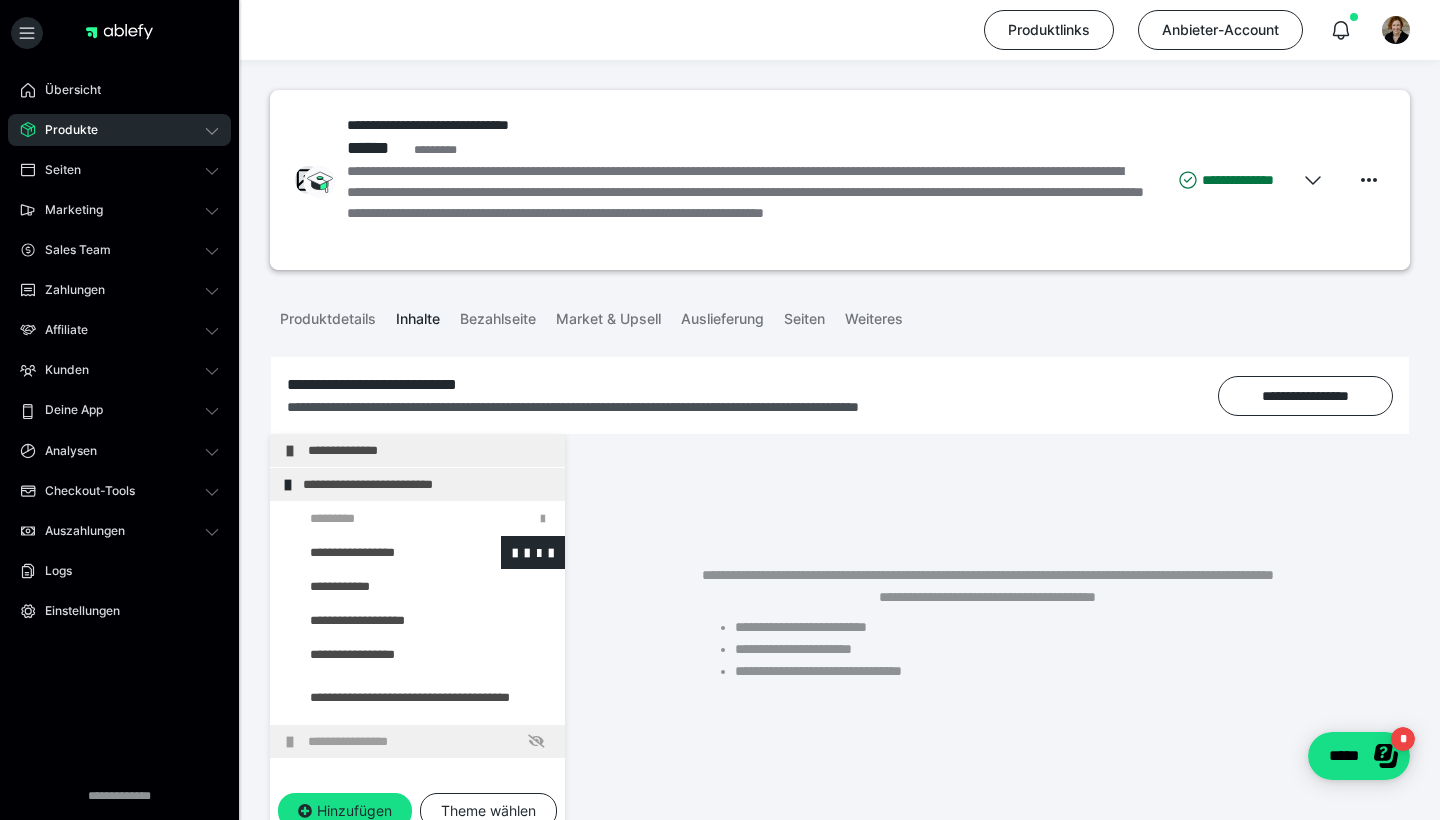 click at bounding box center [375, 552] 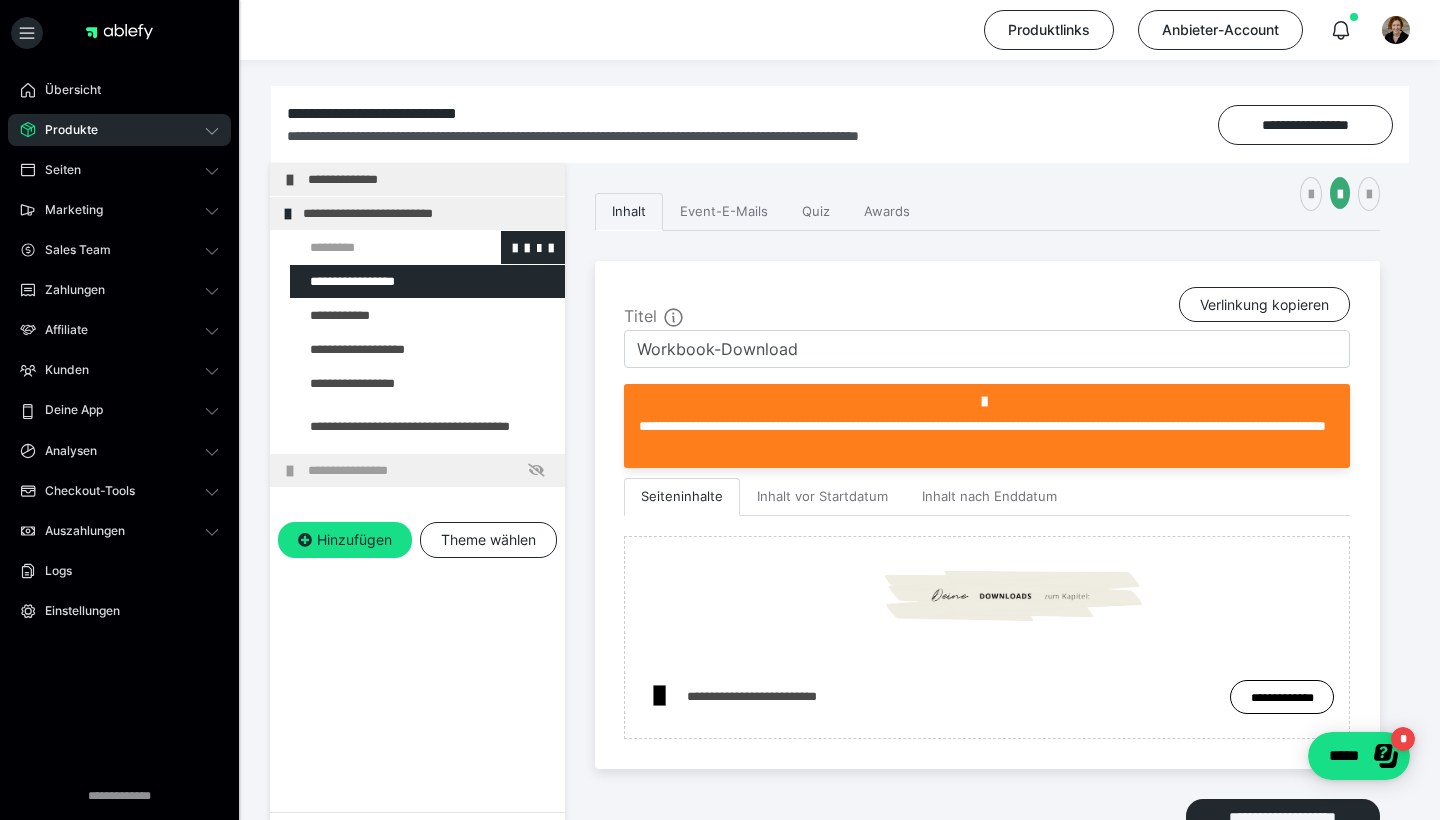 scroll, scrollTop: 271, scrollLeft: 0, axis: vertical 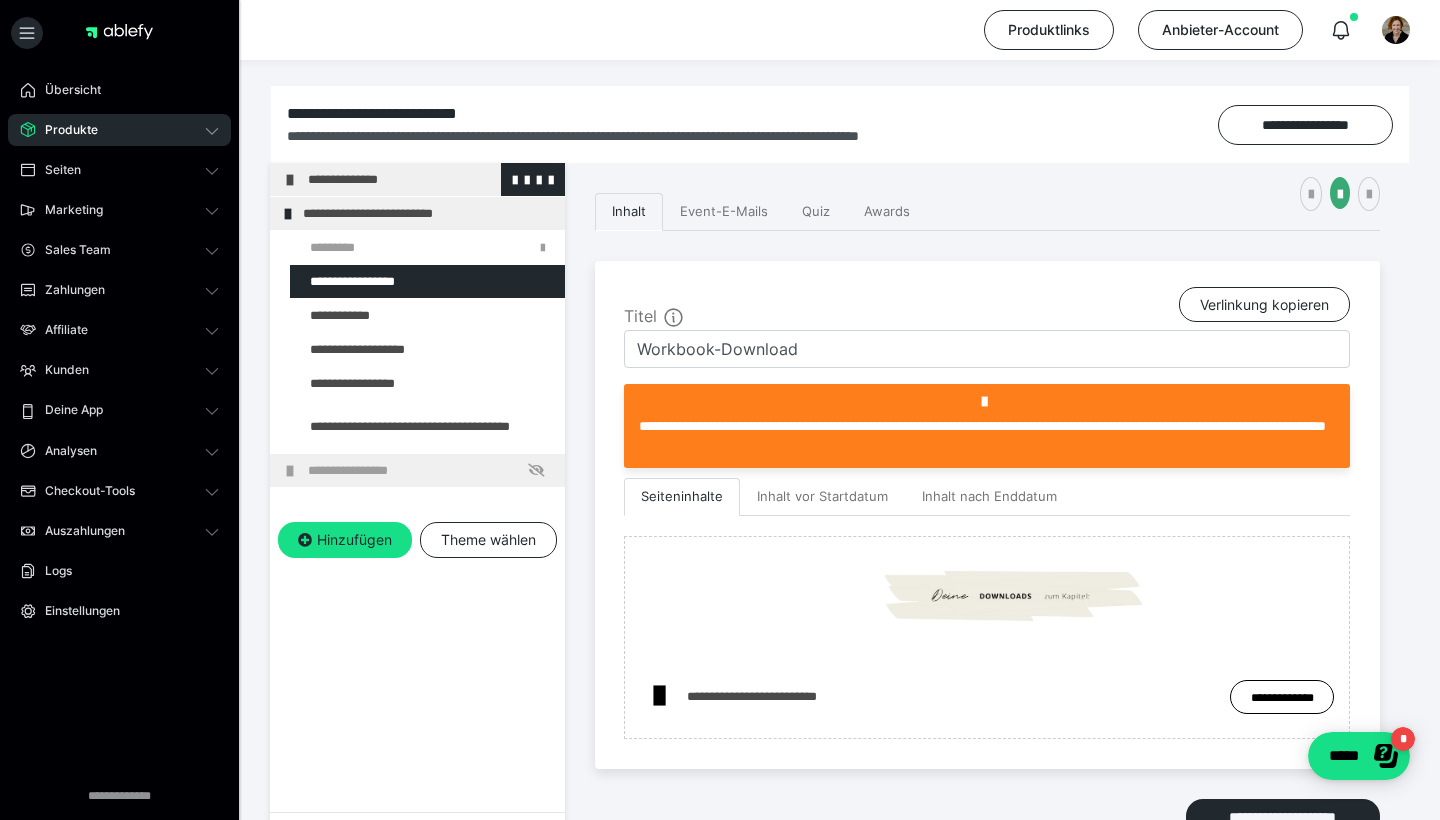 click at bounding box center [290, 180] 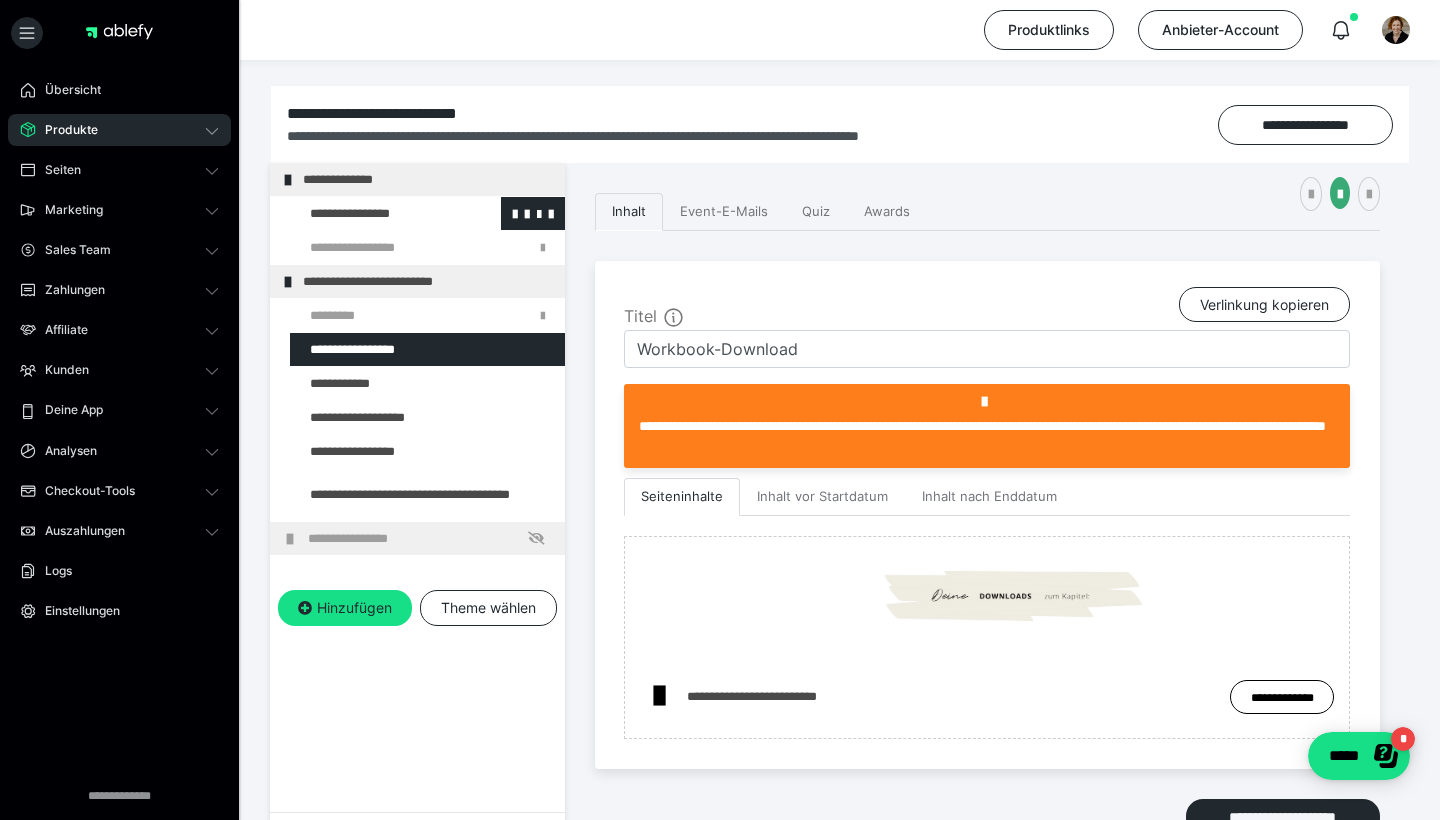 click at bounding box center [375, 213] 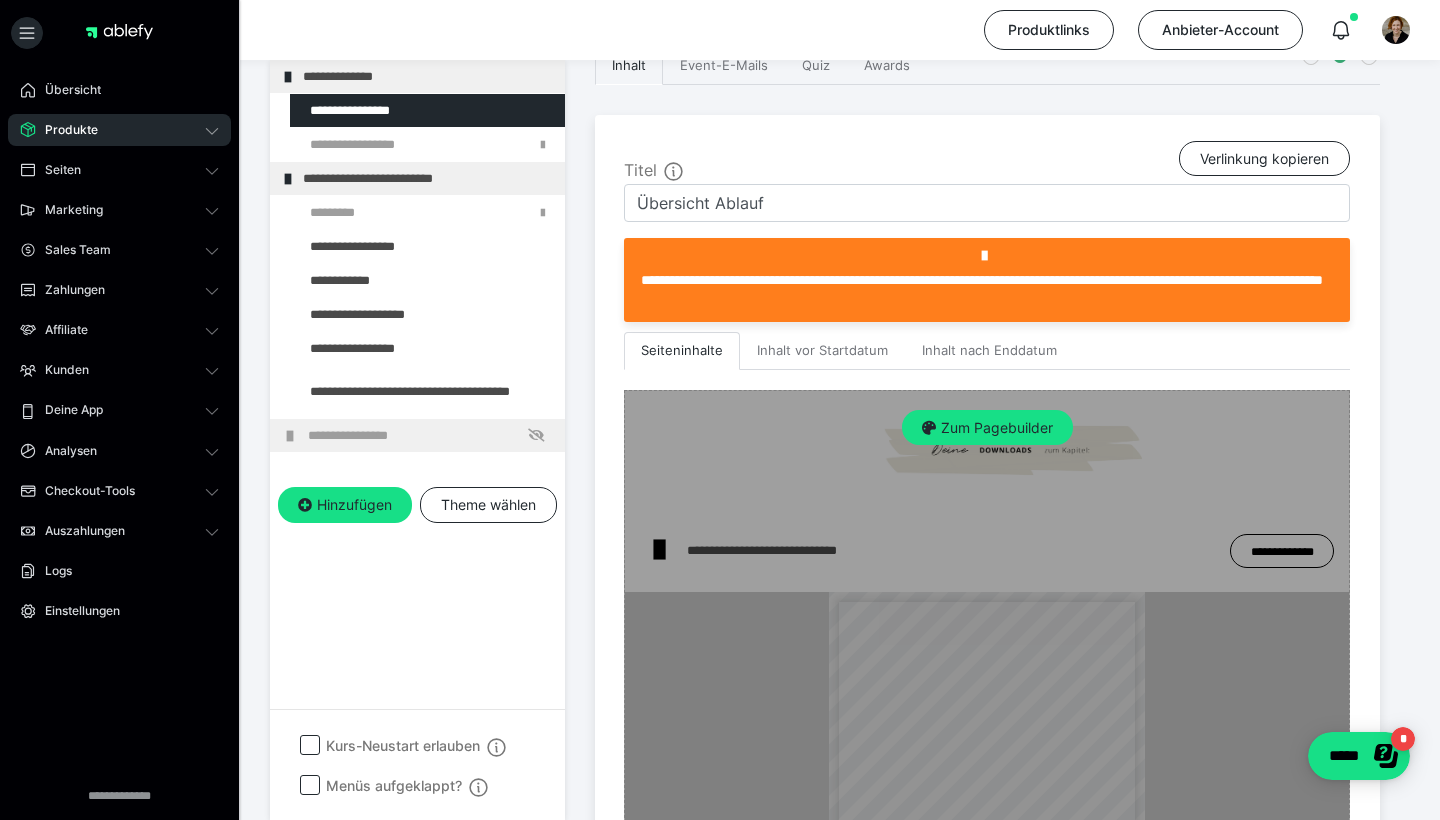 scroll, scrollTop: 615, scrollLeft: 0, axis: vertical 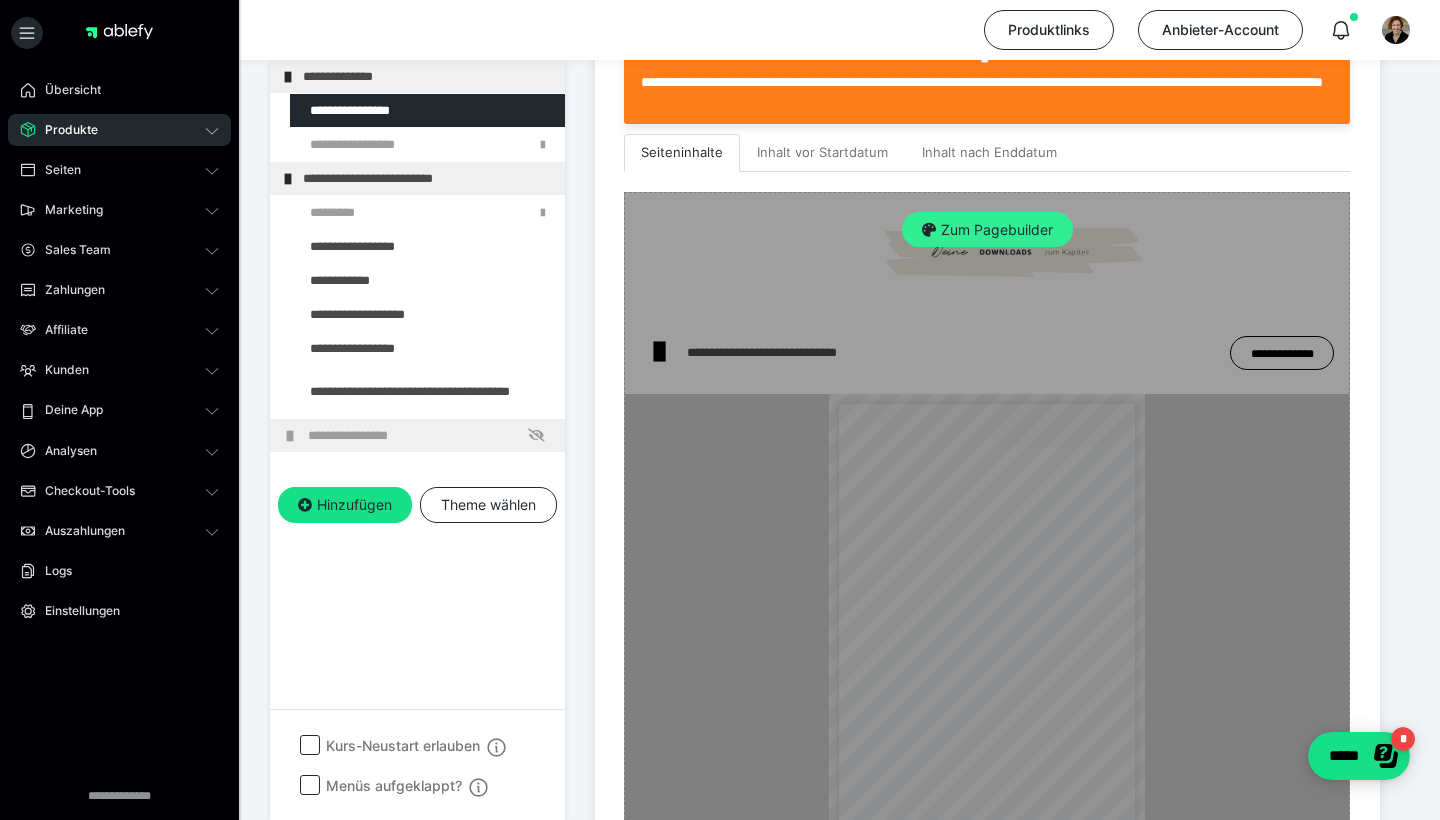 click on "Zum Pagebuilder" at bounding box center [987, 230] 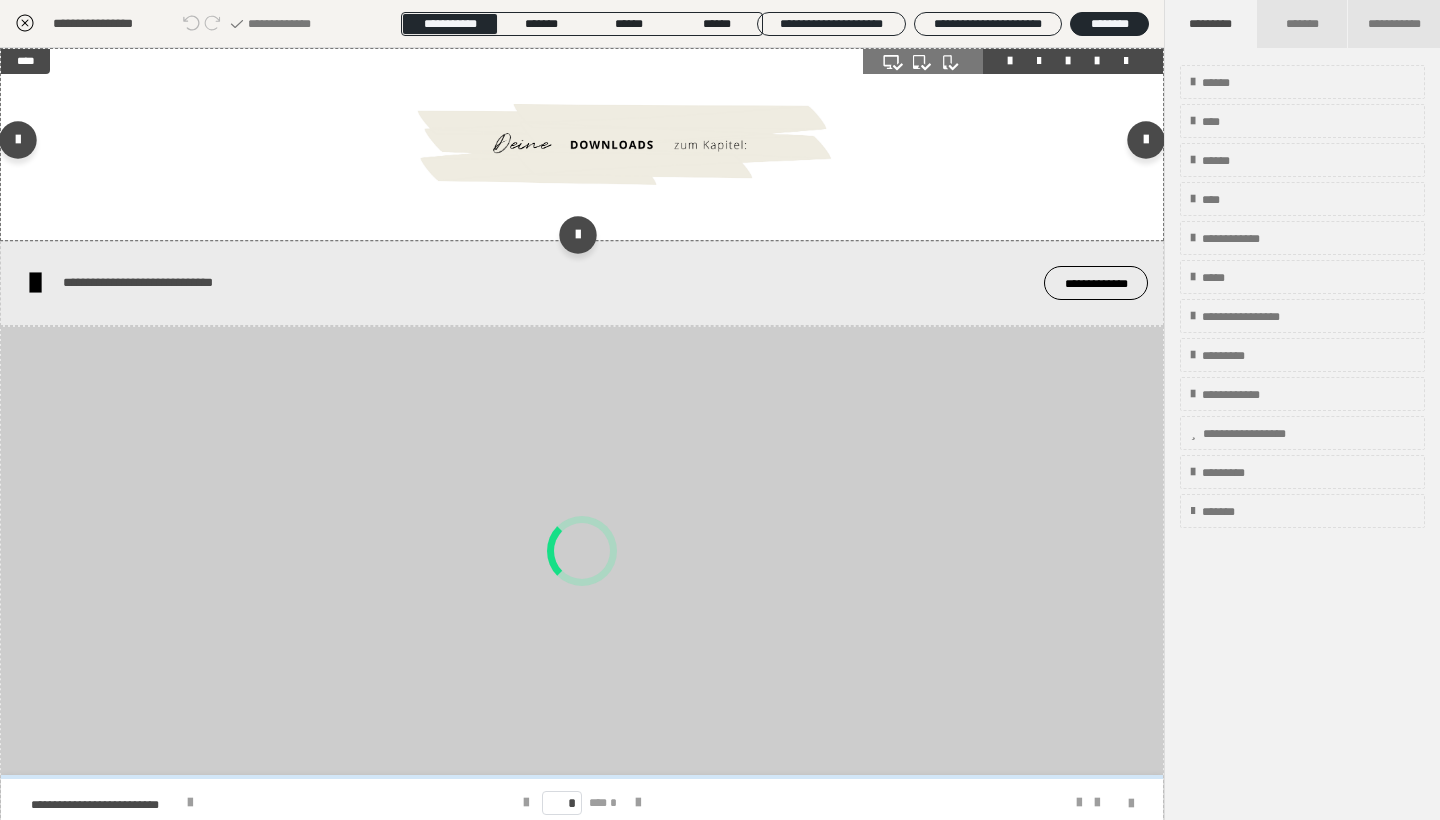 scroll, scrollTop: 374, scrollLeft: 0, axis: vertical 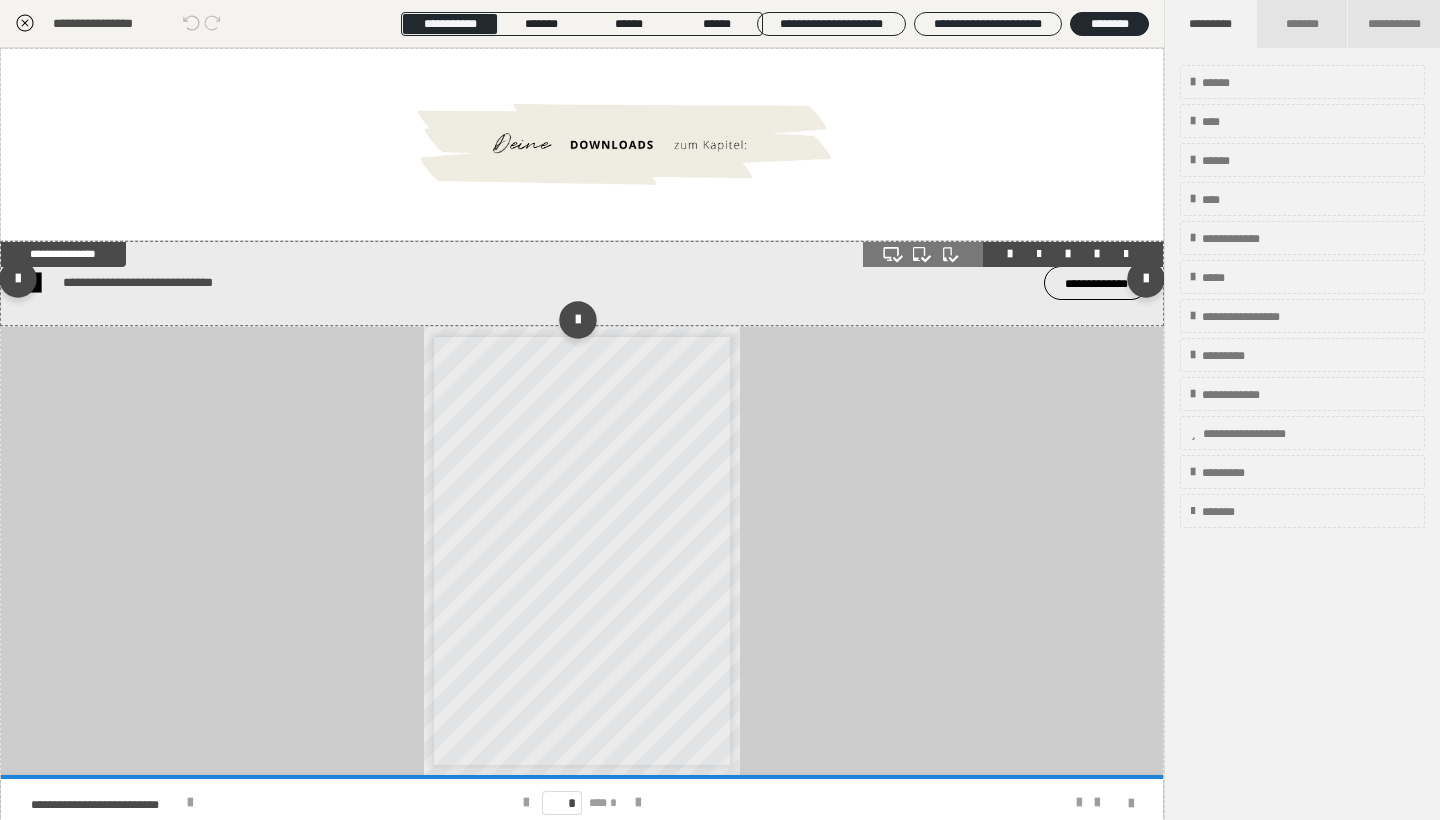 click on "**********" at bounding box center (440, 283) 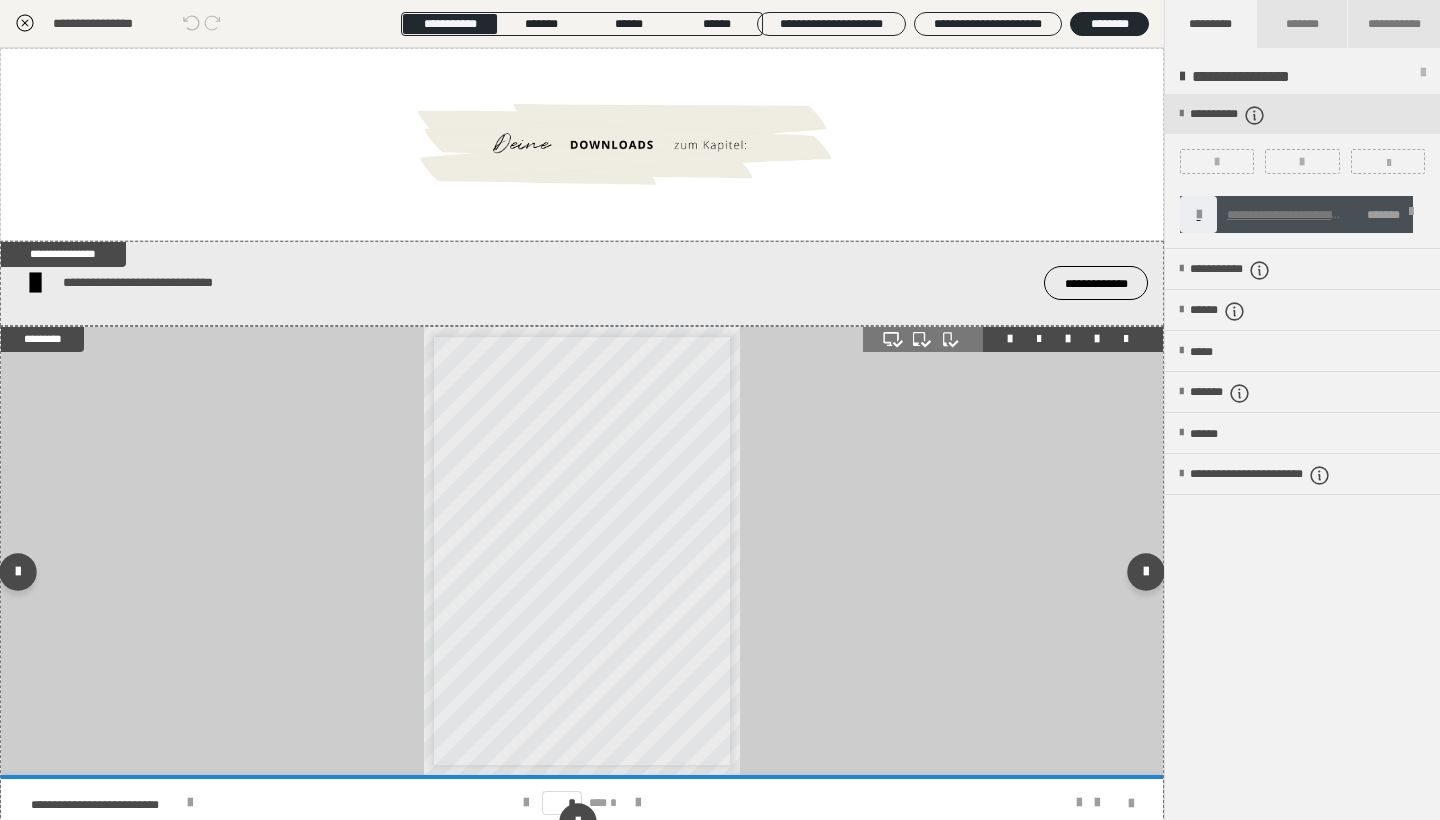 click on "**********" at bounding box center (582, 551) 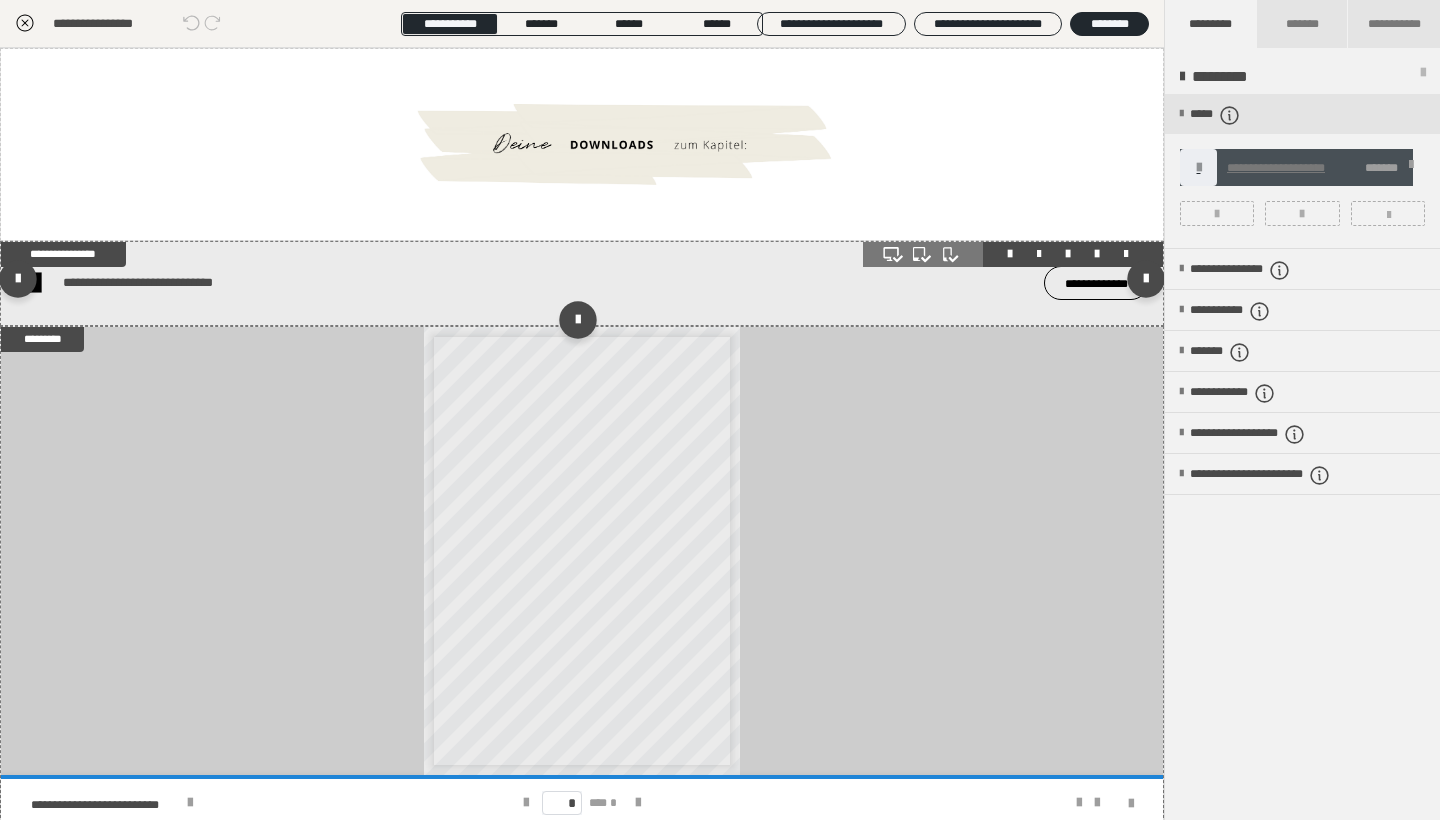 click on "**********" at bounding box center (582, 283) 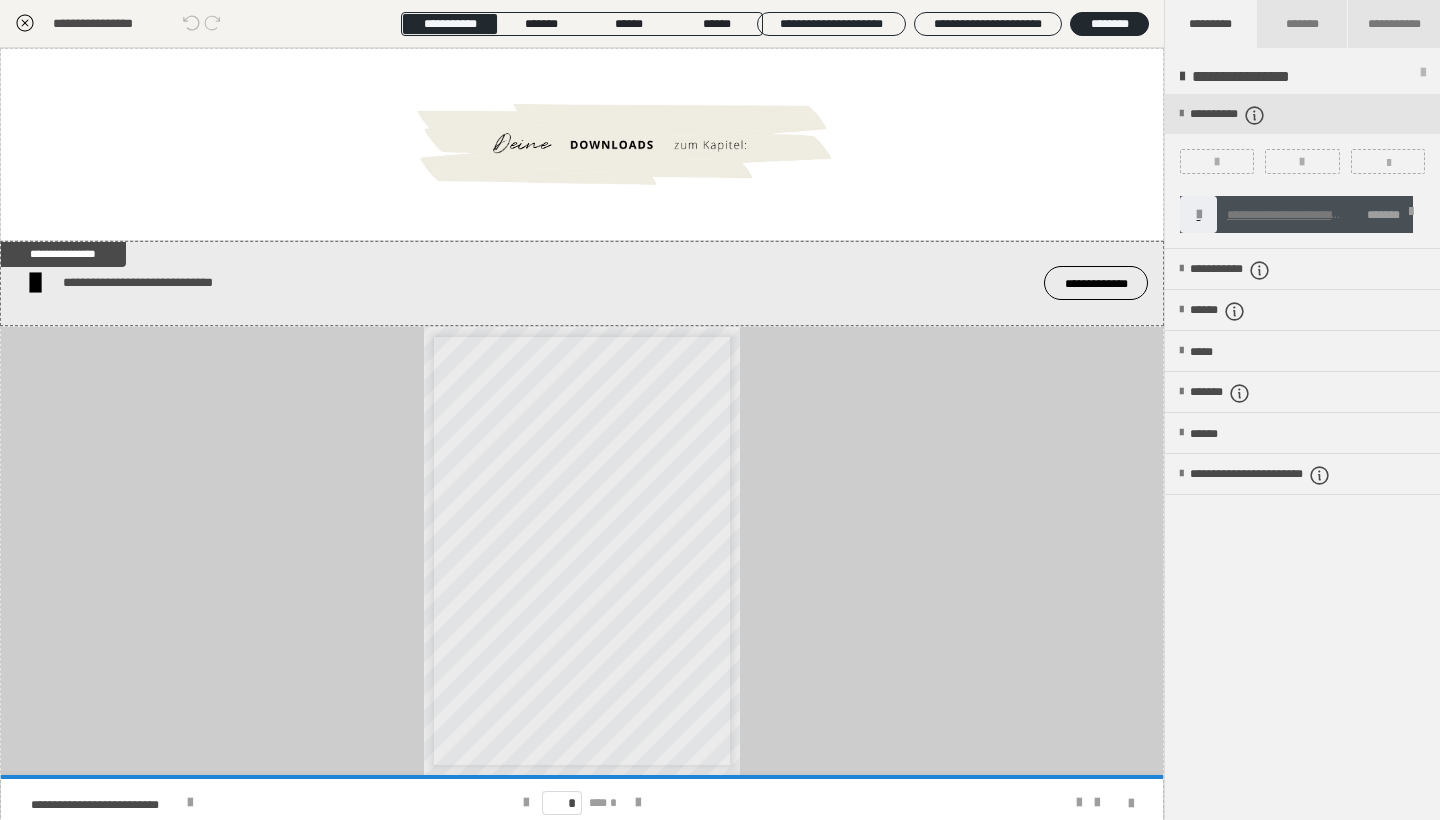 click at bounding box center (1411, 215) 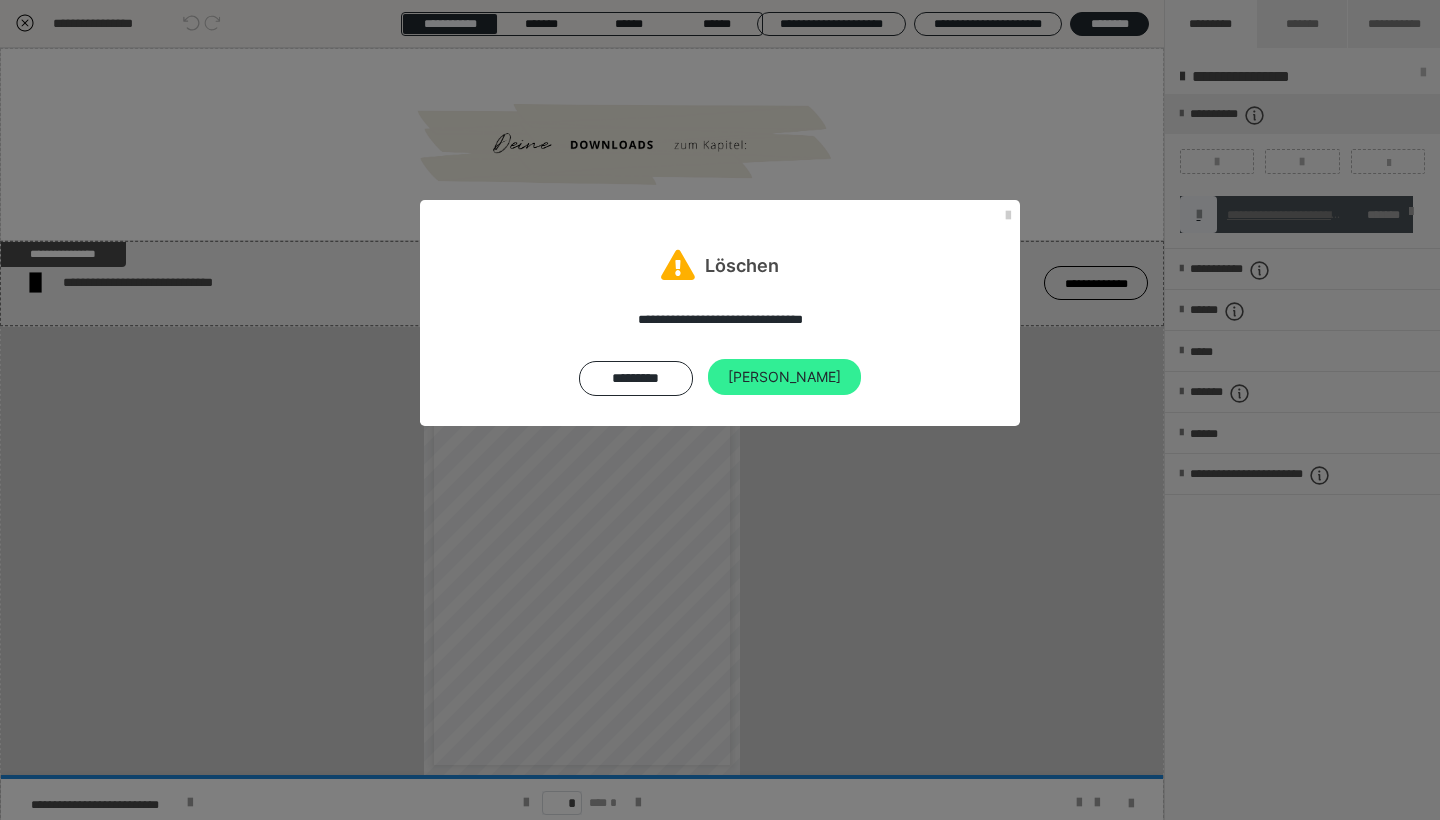click on "Ja" at bounding box center [784, 377] 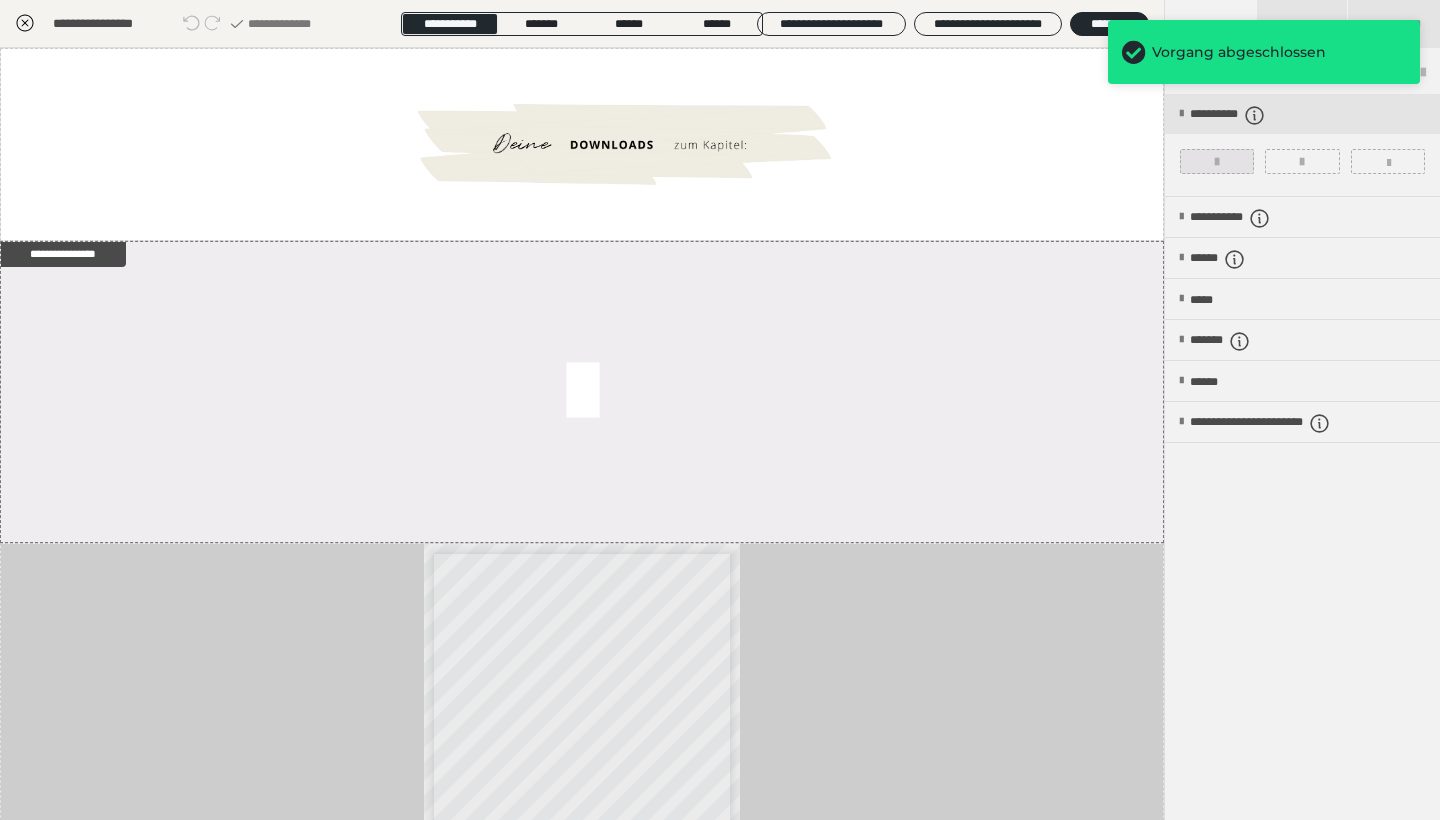 click at bounding box center (1217, 162) 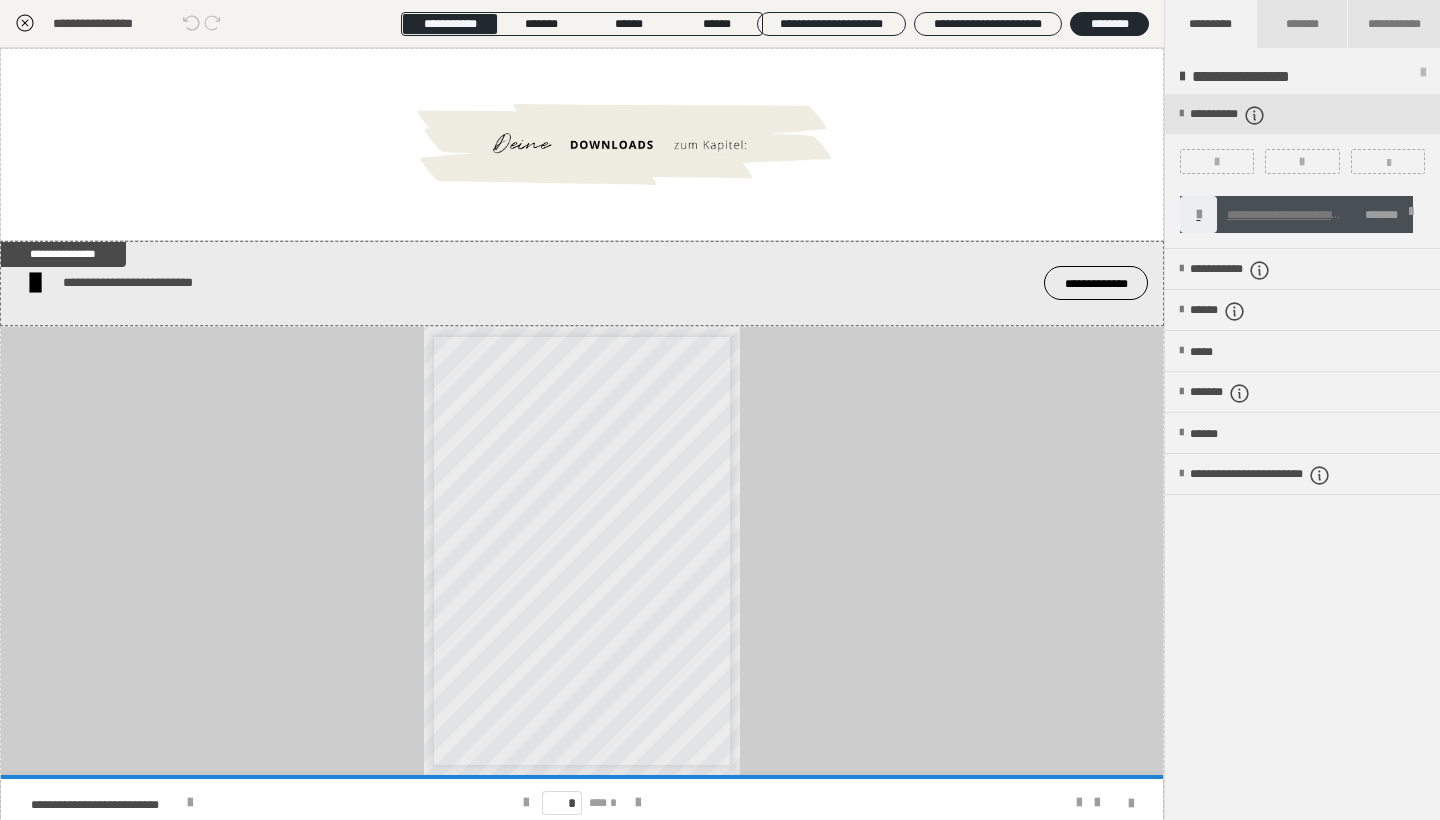 click 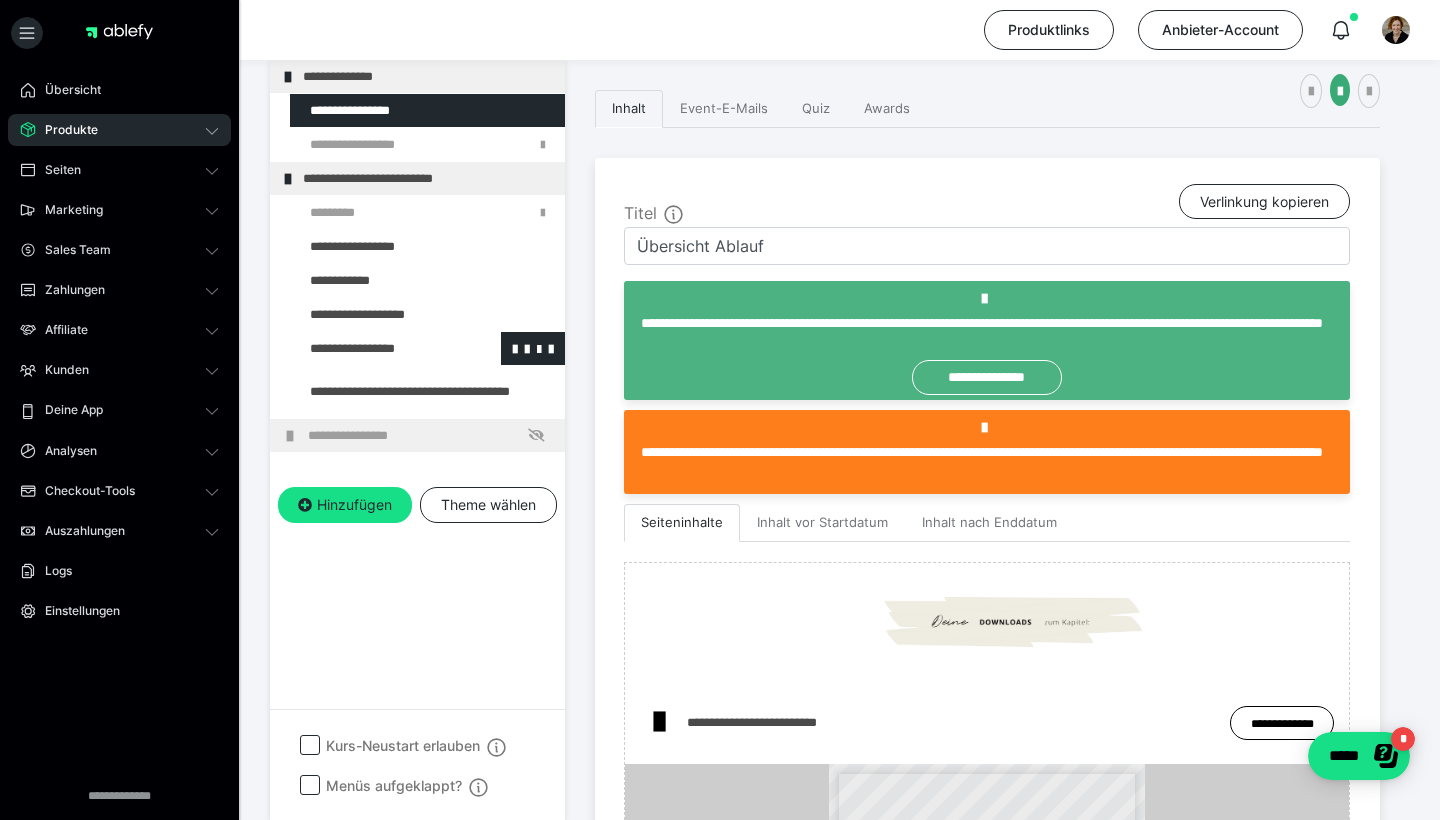 click at bounding box center [375, 348] 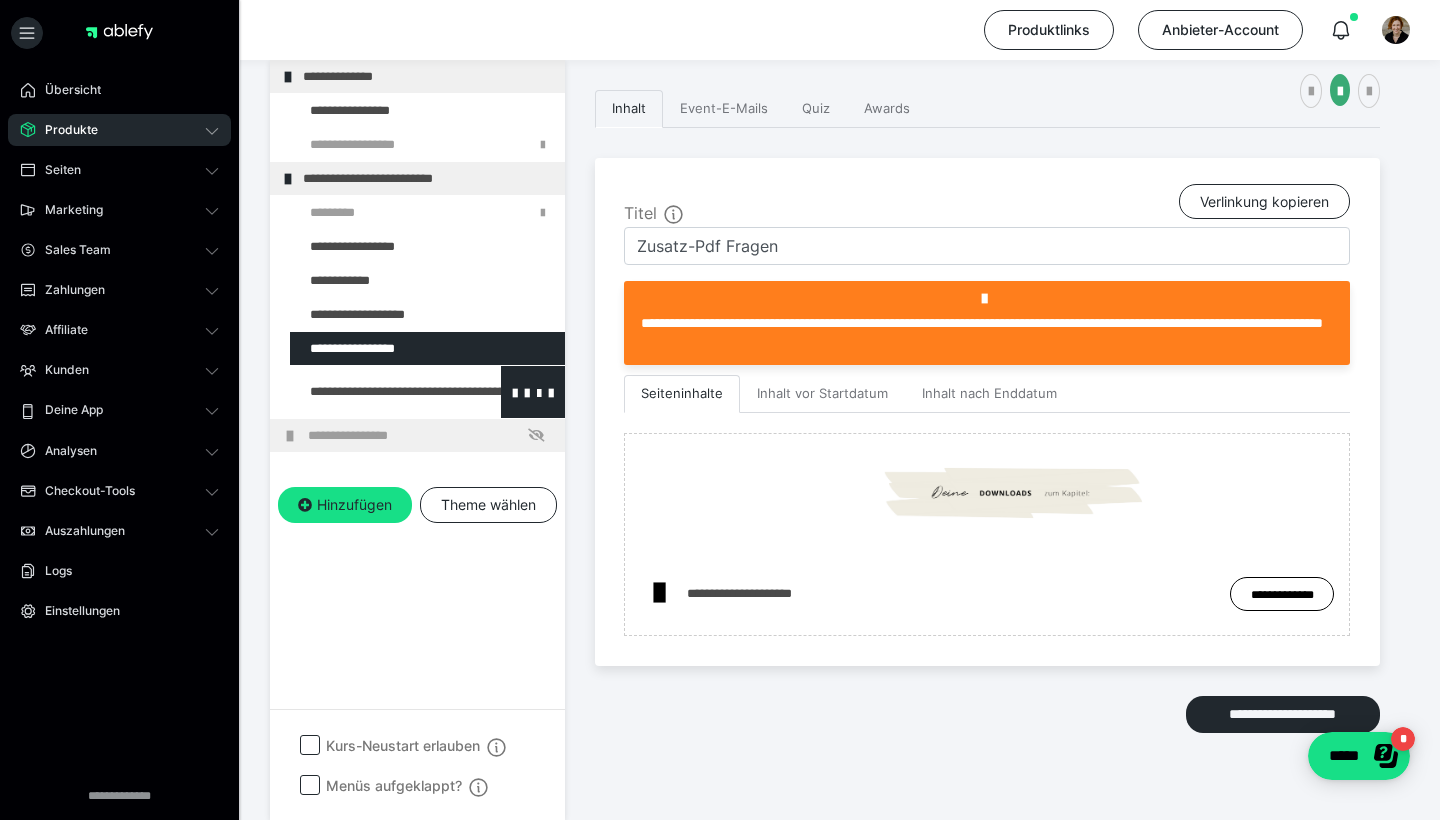 click at bounding box center [375, 392] 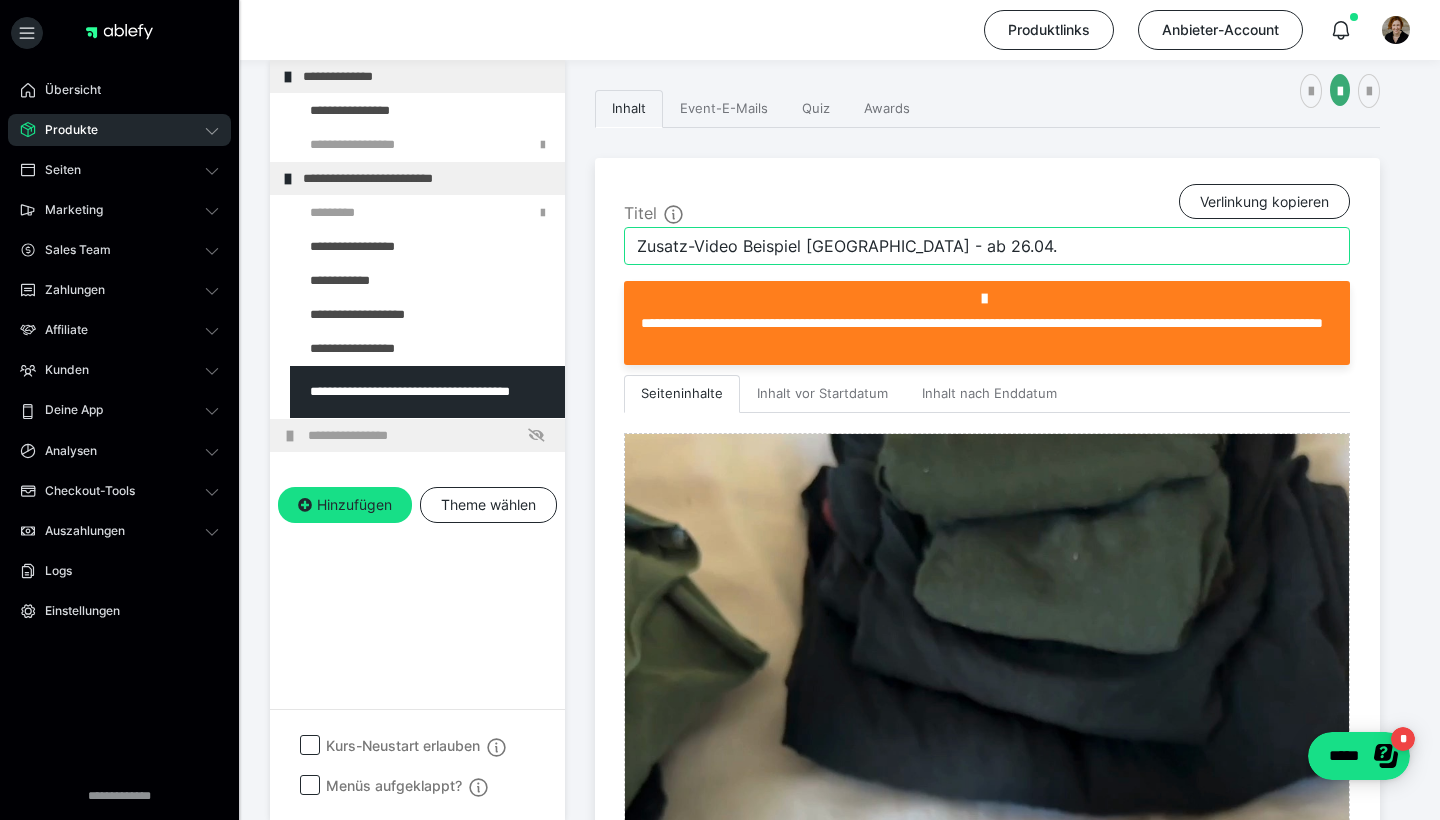 click on "Zusatz-Video Beispiel Mexiko - ab 26.04." at bounding box center (987, 246) 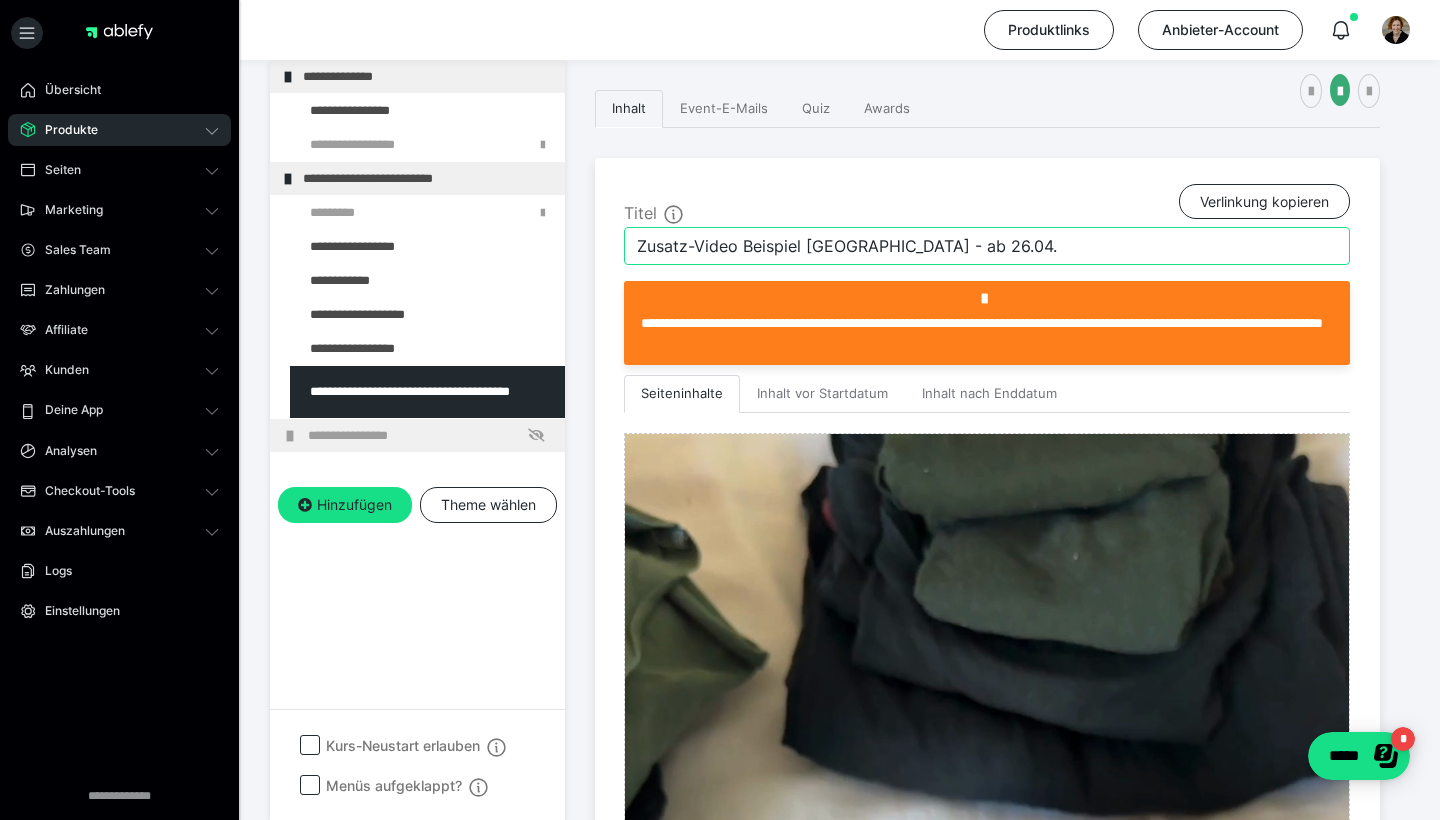 drag, startPoint x: 968, startPoint y: 244, endPoint x: 865, endPoint y: 240, distance: 103.077644 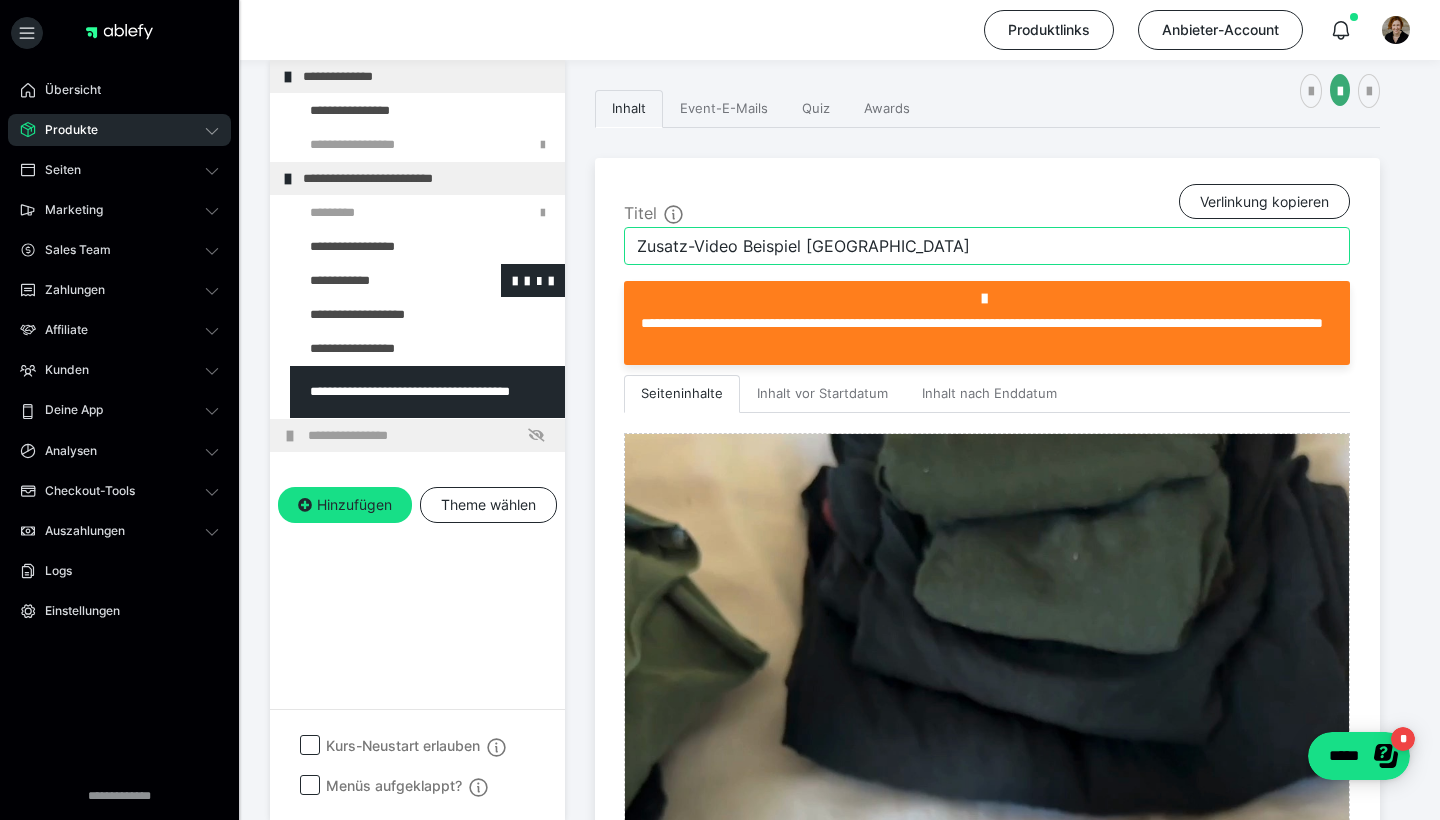 type on "Zusatz-Video Beispiel Mexiko" 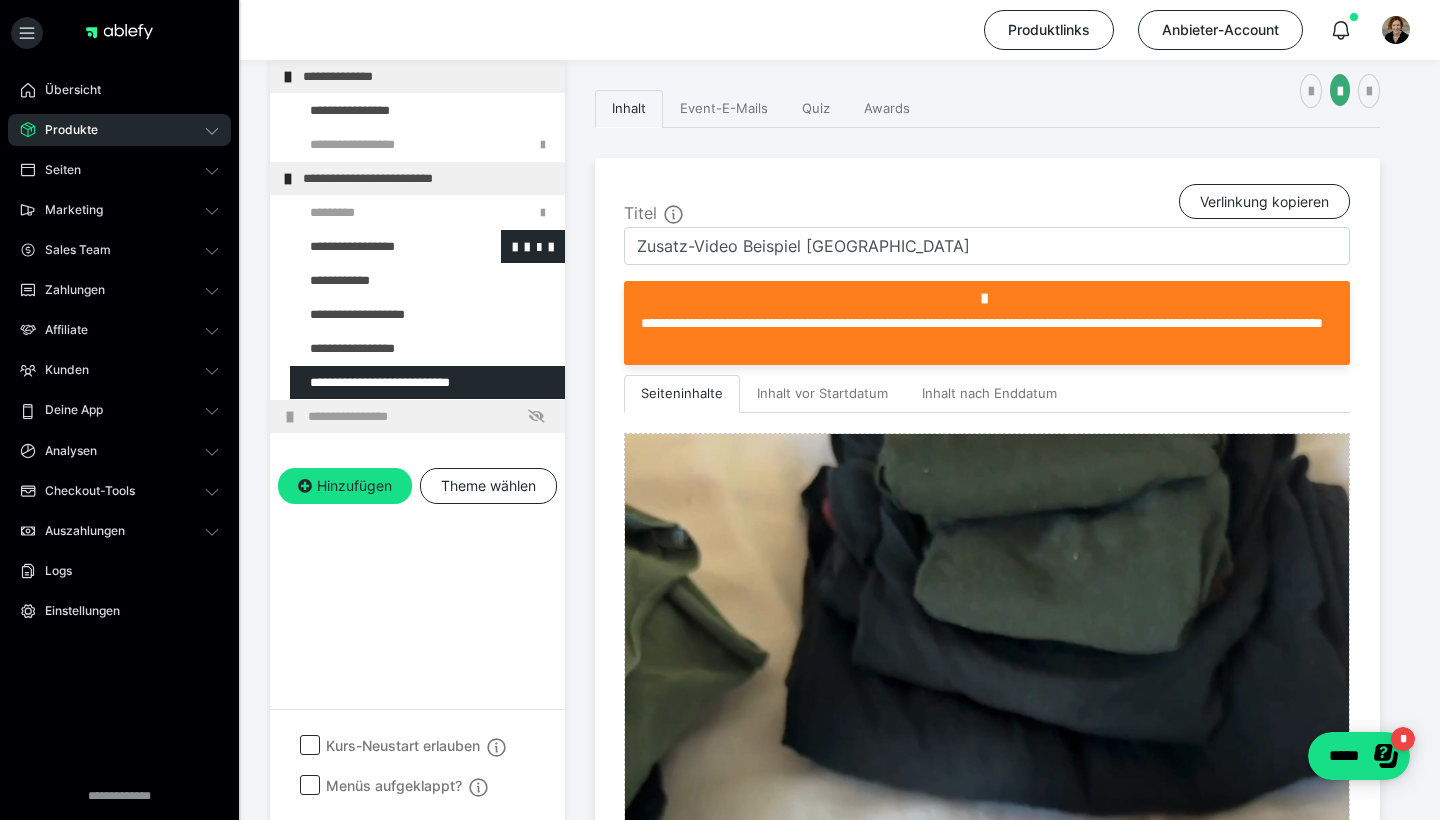 click at bounding box center [375, 246] 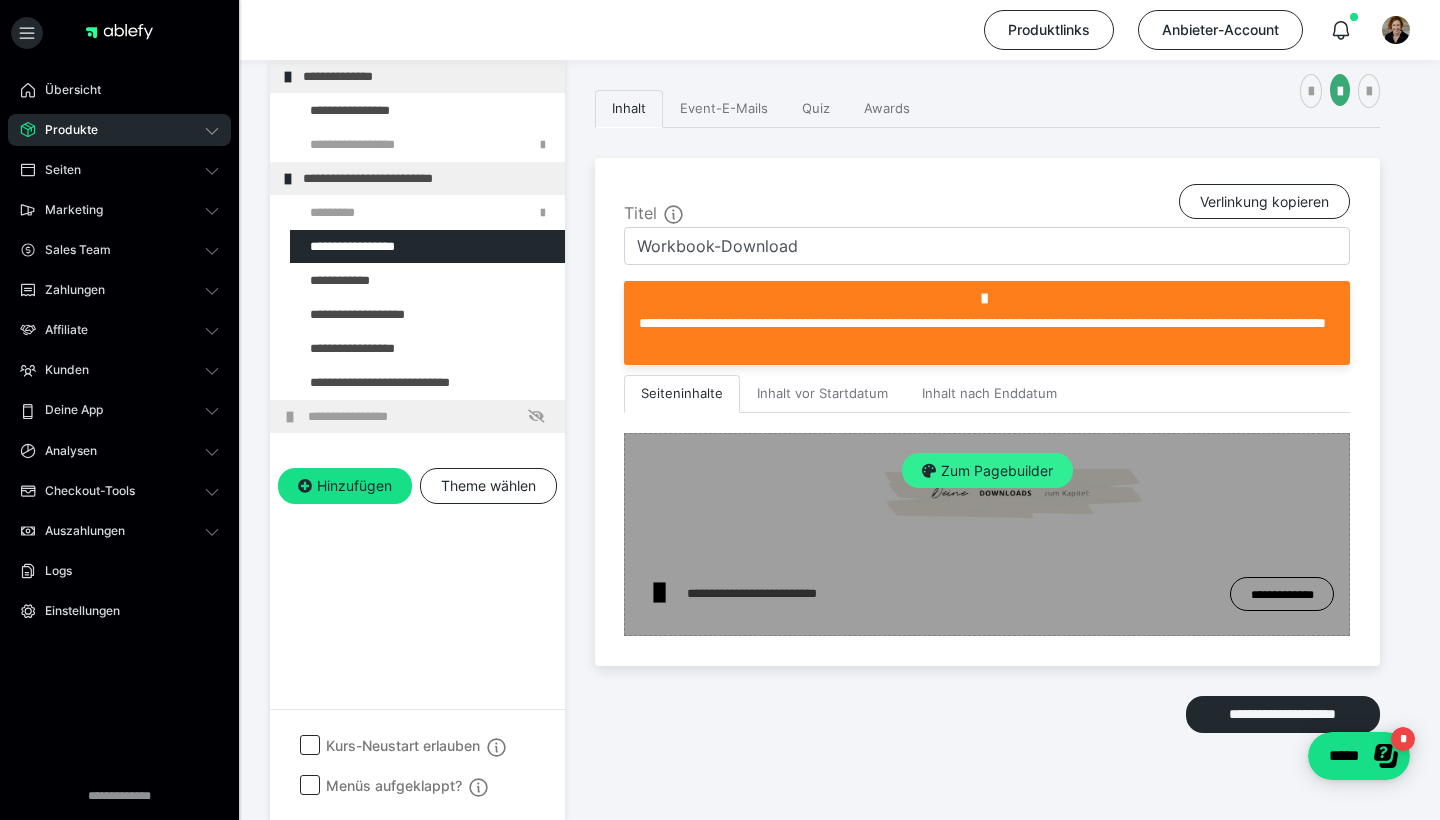 click on "Zum Pagebuilder" at bounding box center (987, 471) 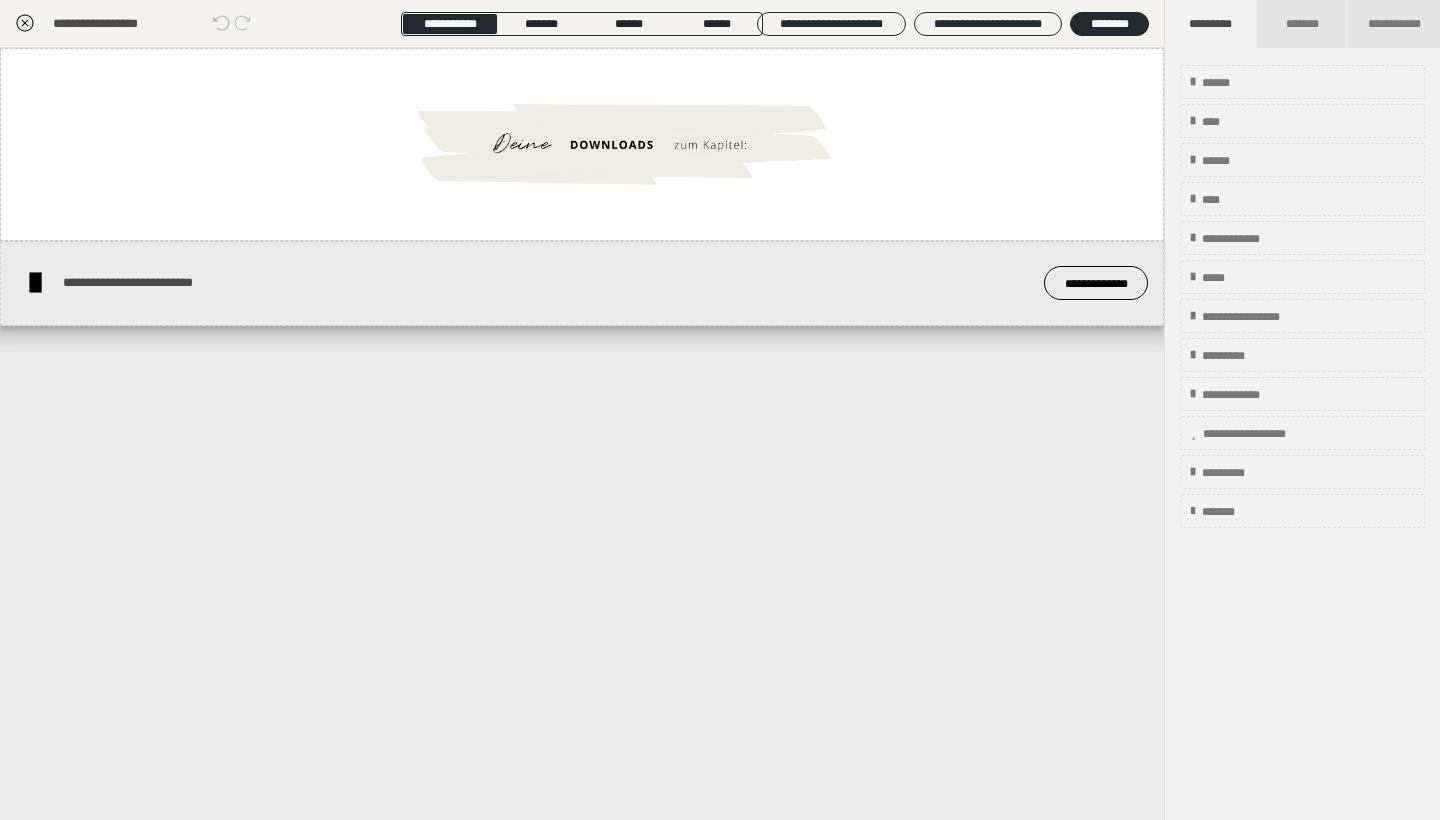 click 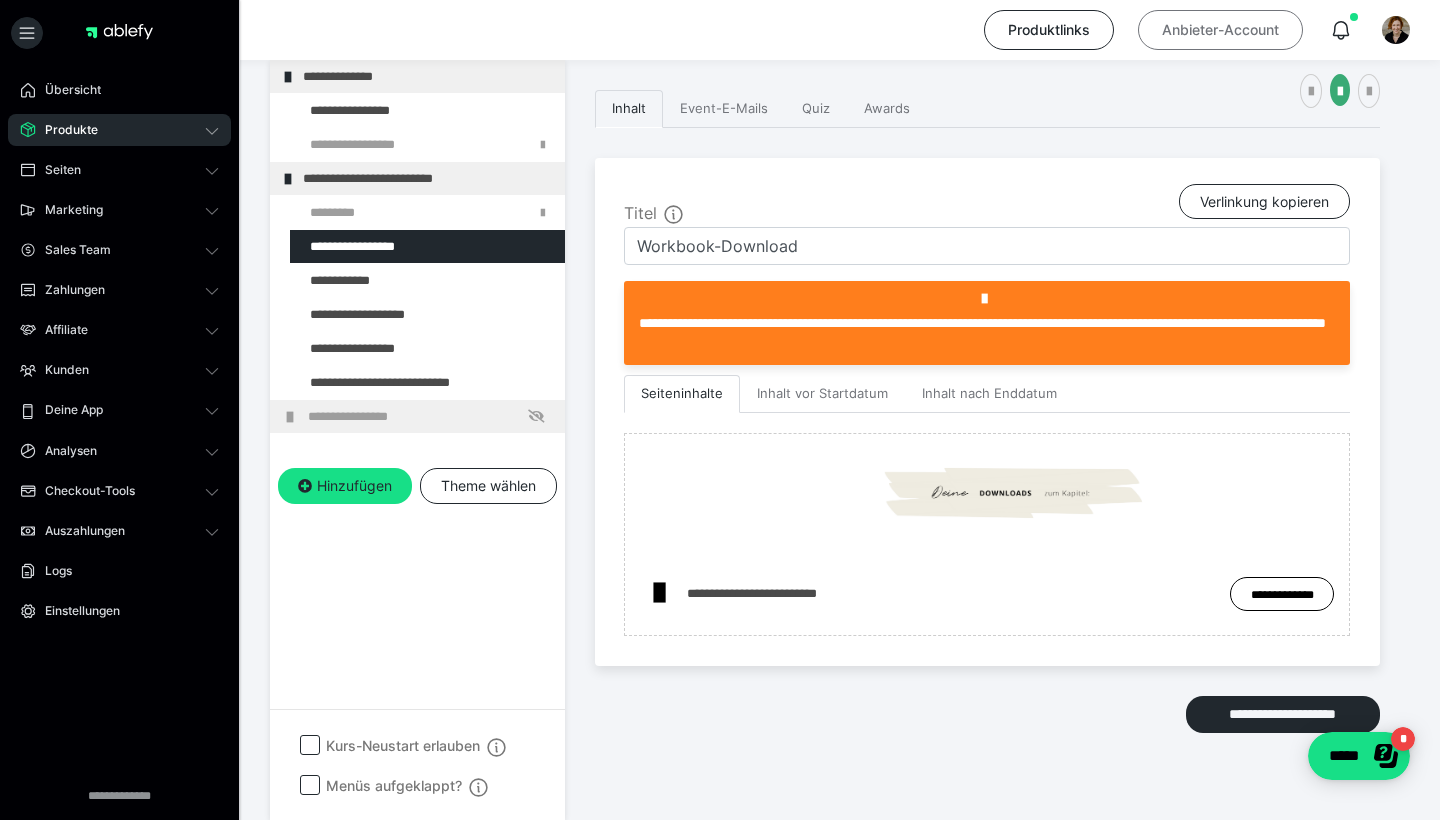 click on "Anbieter-Account" at bounding box center (1220, 30) 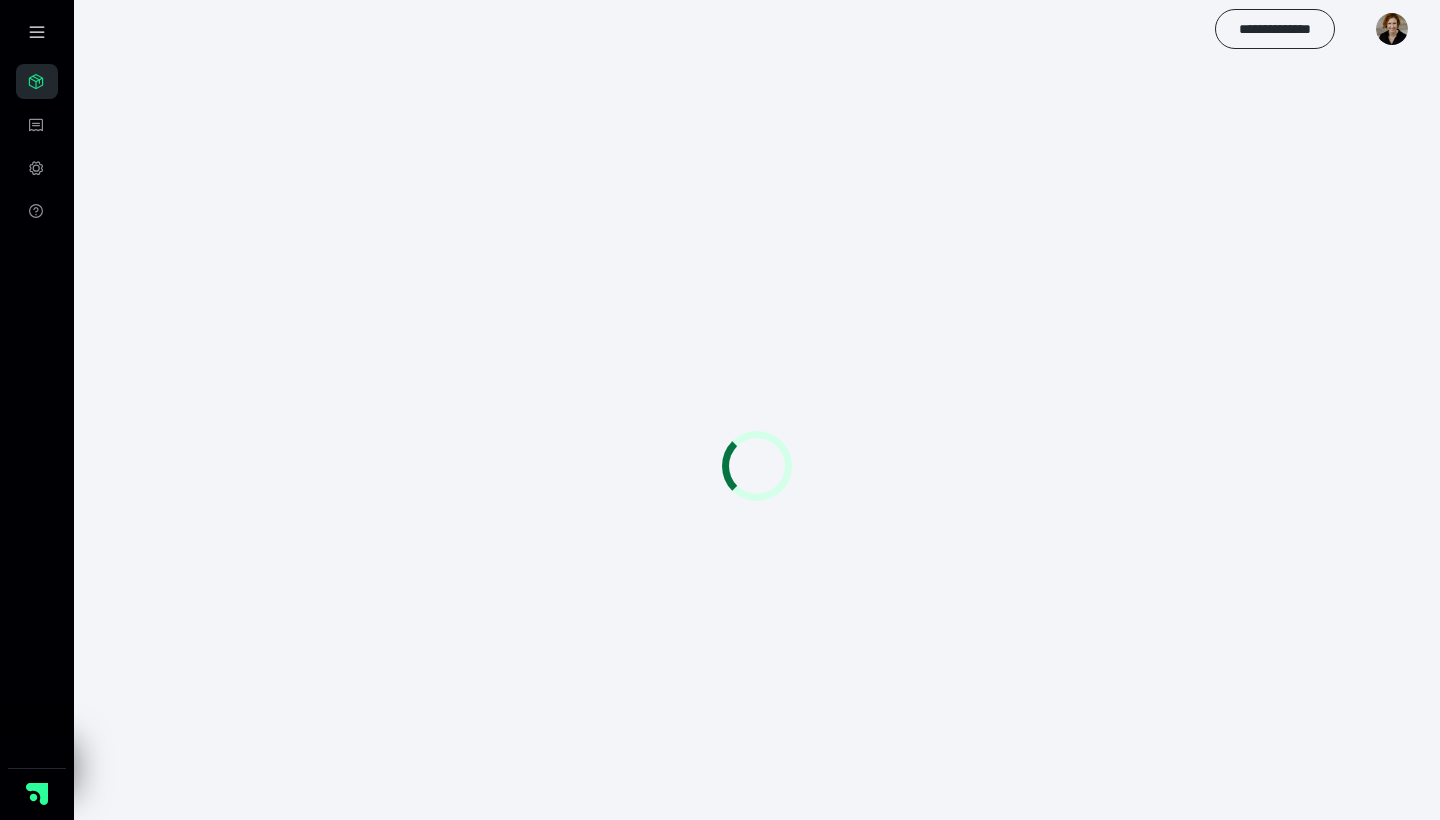 scroll, scrollTop: 0, scrollLeft: 0, axis: both 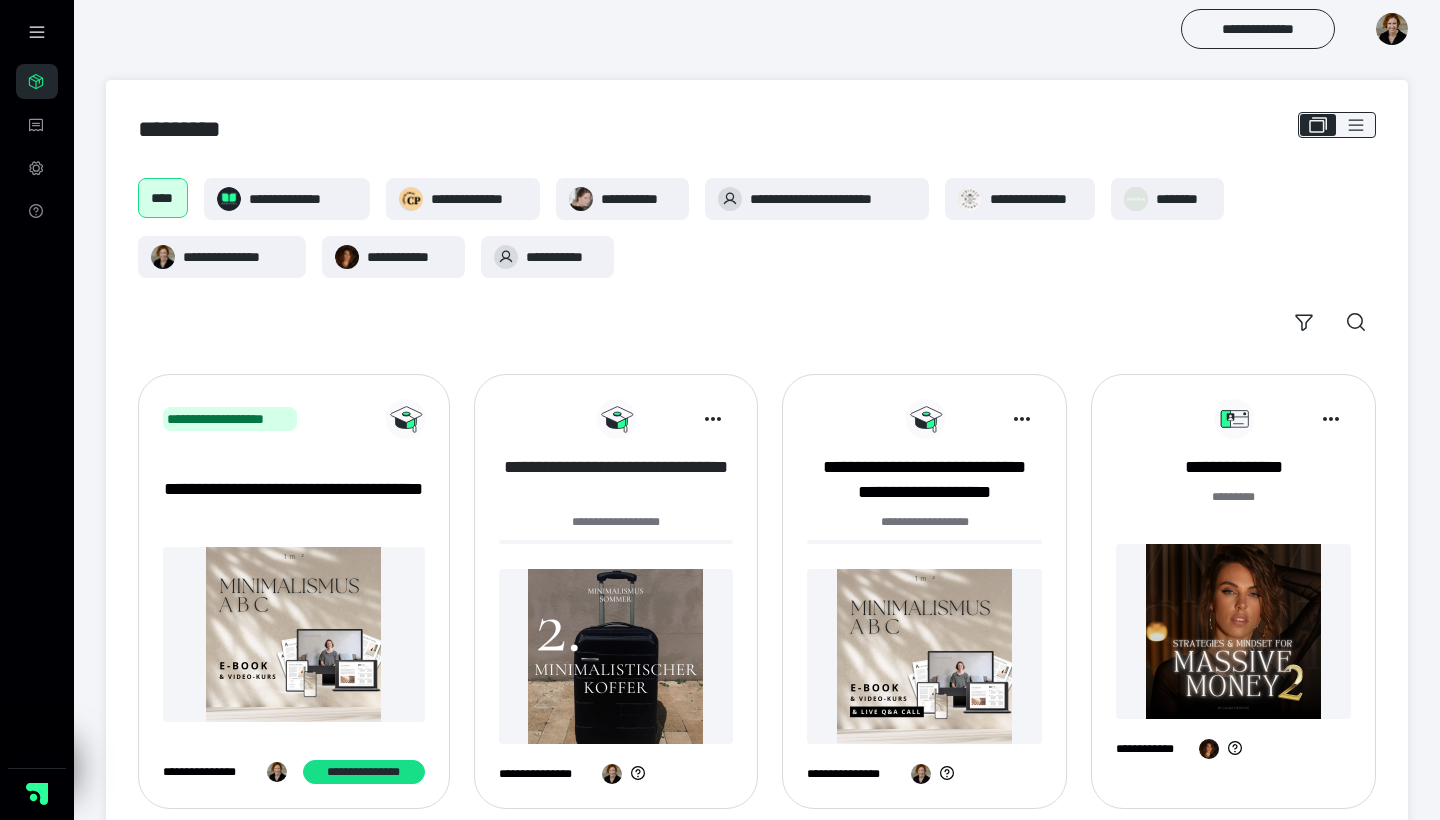 click on "**********" at bounding box center (616, 480) 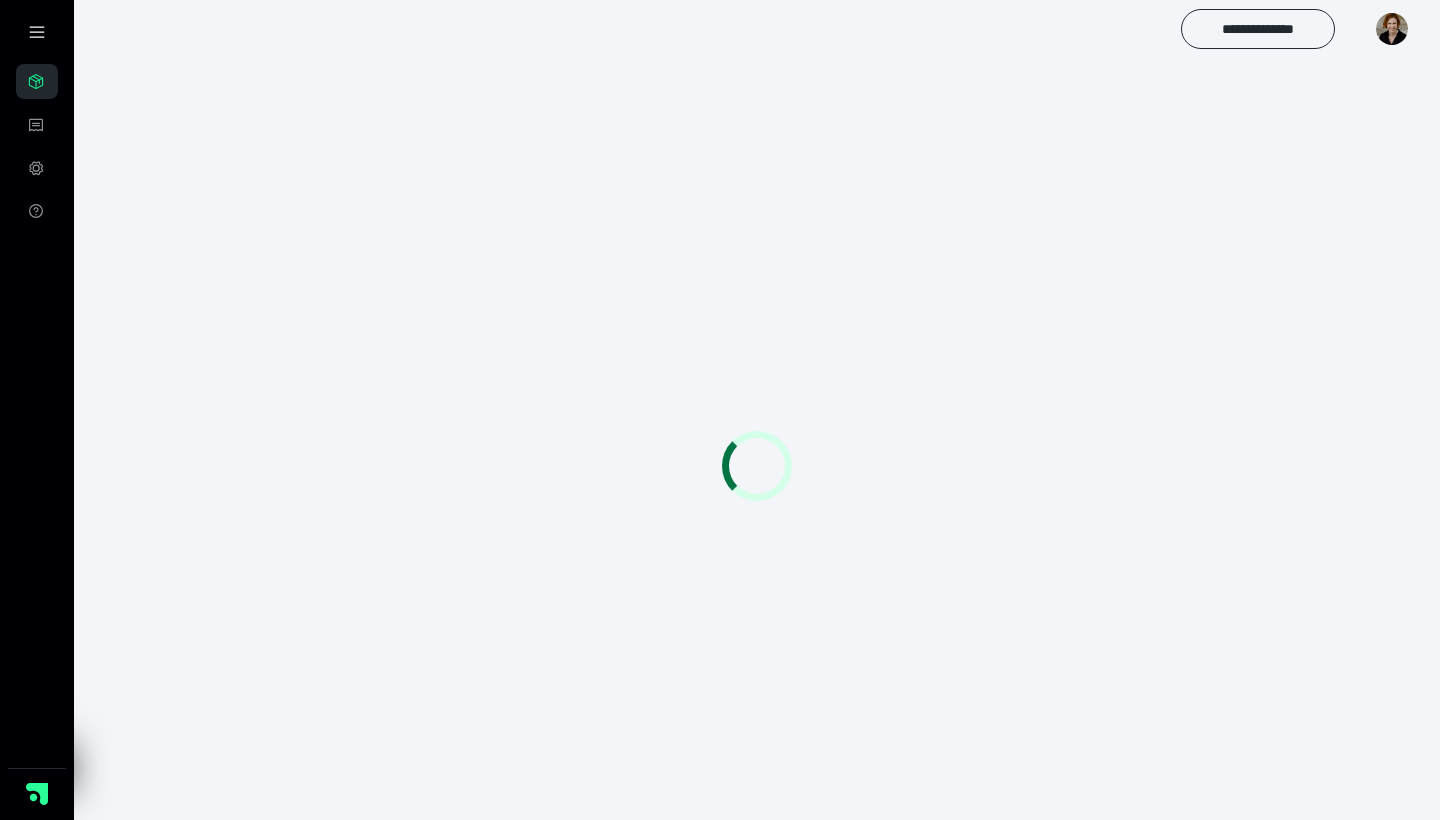 scroll, scrollTop: 0, scrollLeft: 0, axis: both 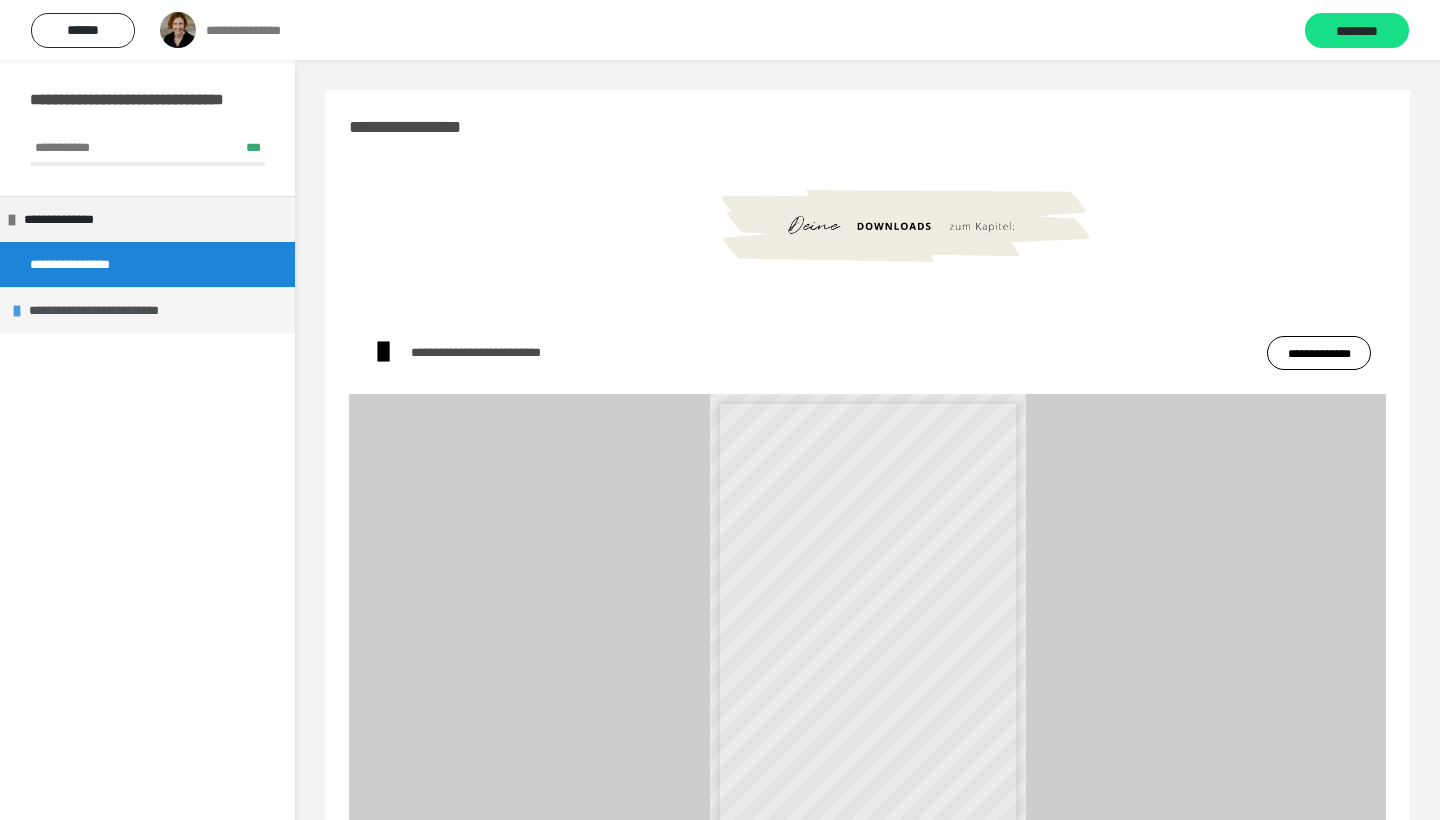 click at bounding box center (17, 311) 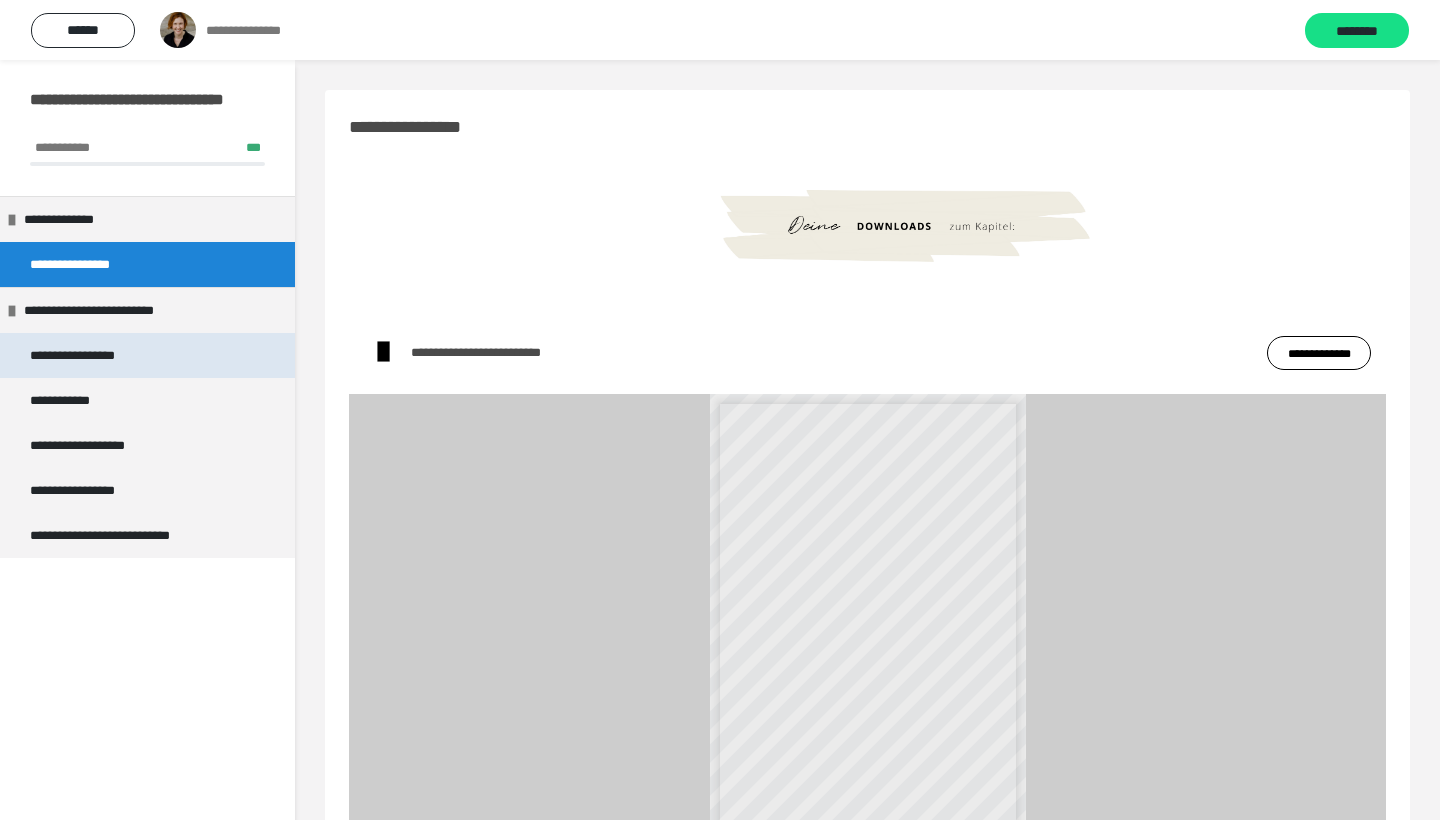 click on "**********" at bounding box center [99, 355] 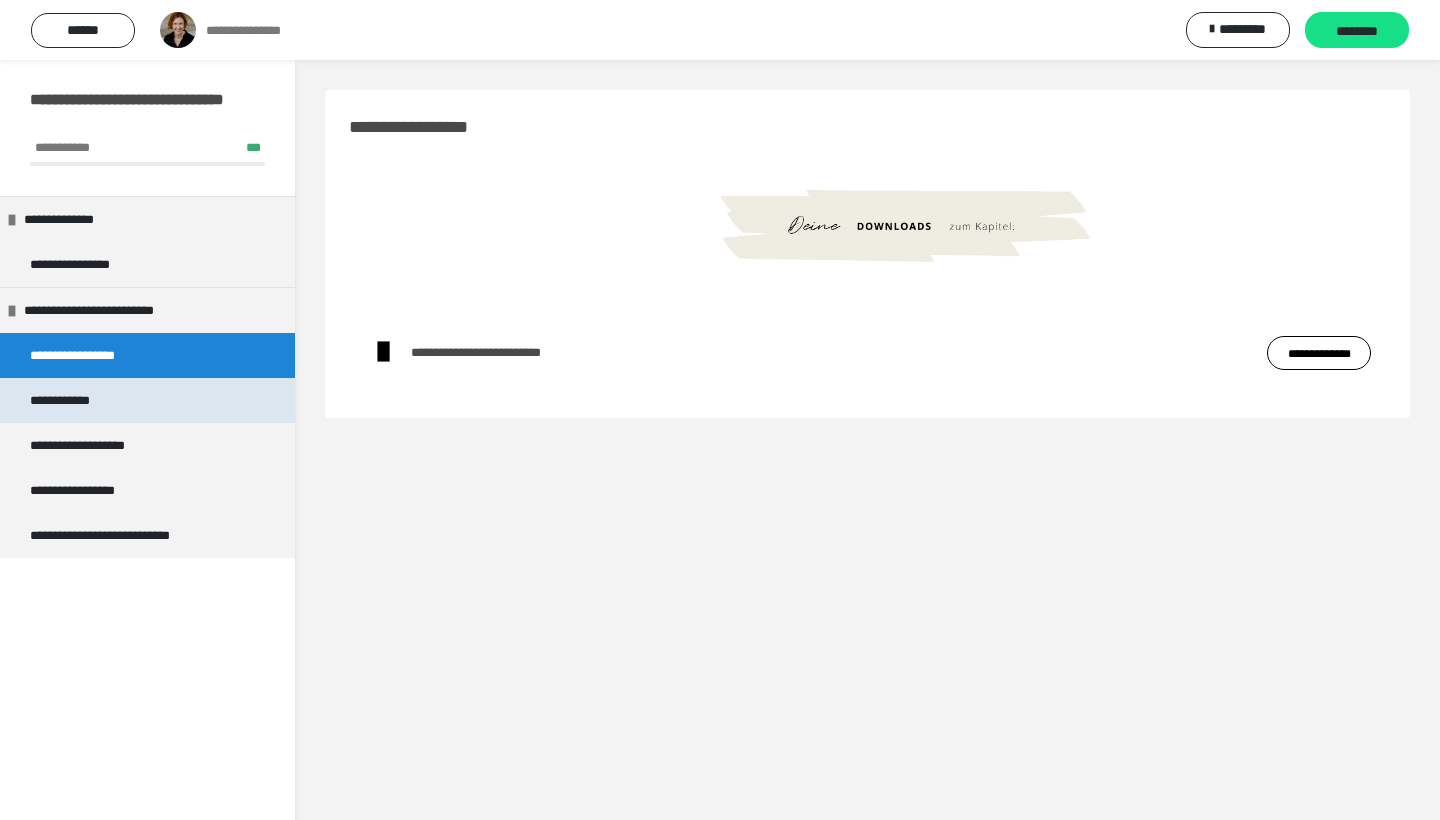 click on "**********" at bounding box center (147, 400) 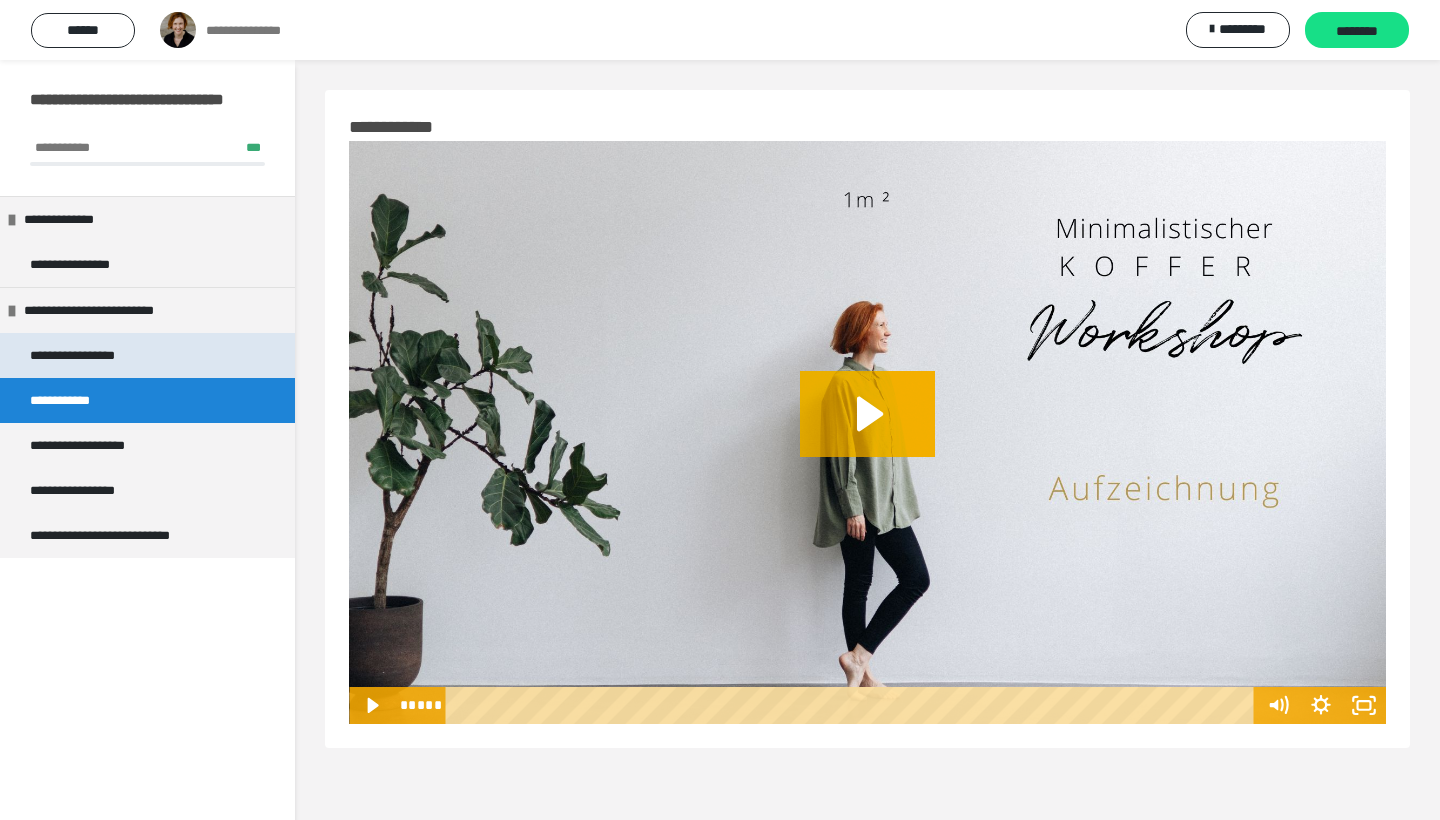 click on "**********" at bounding box center (99, 355) 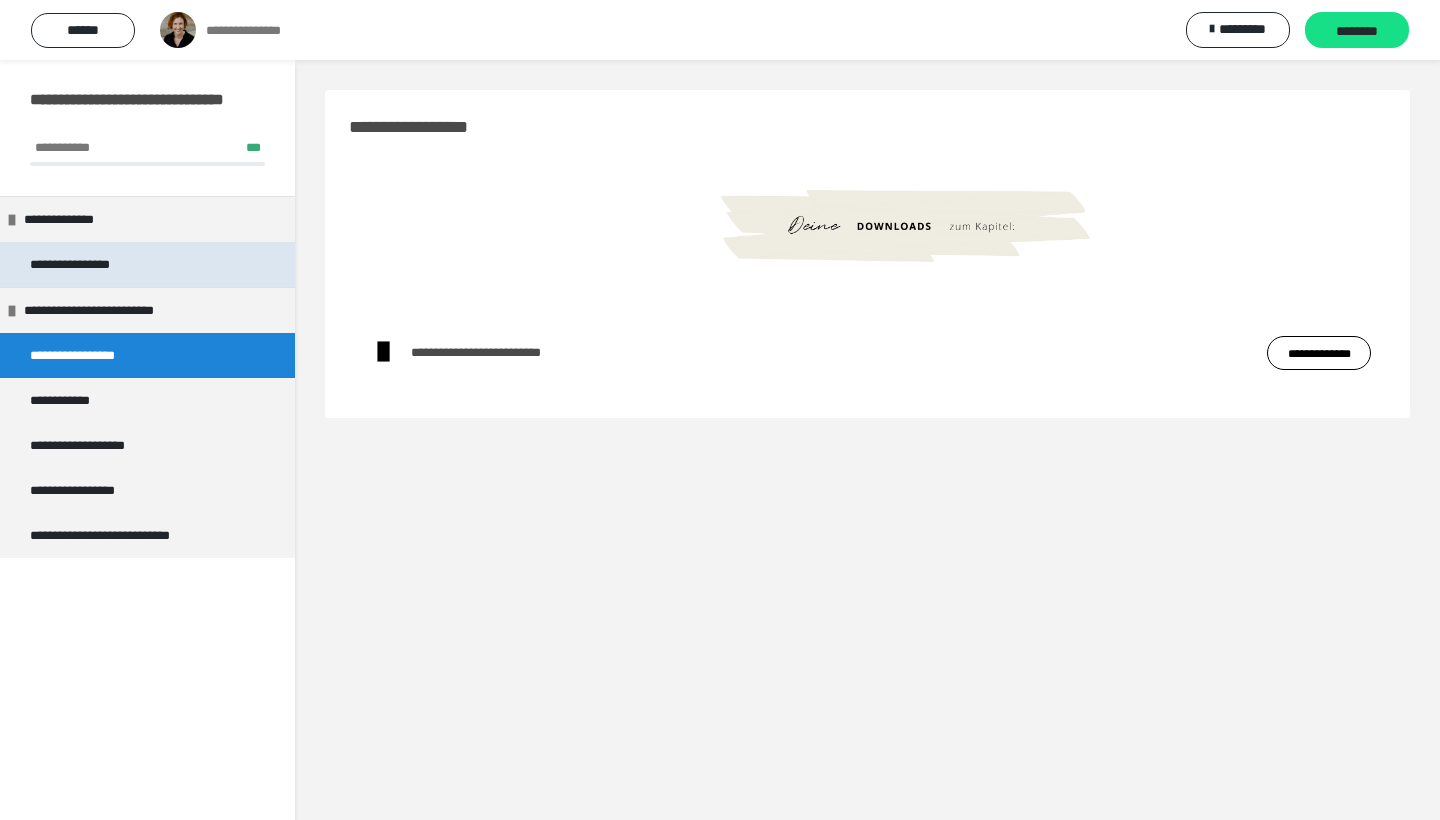 click on "**********" at bounding box center [84, 264] 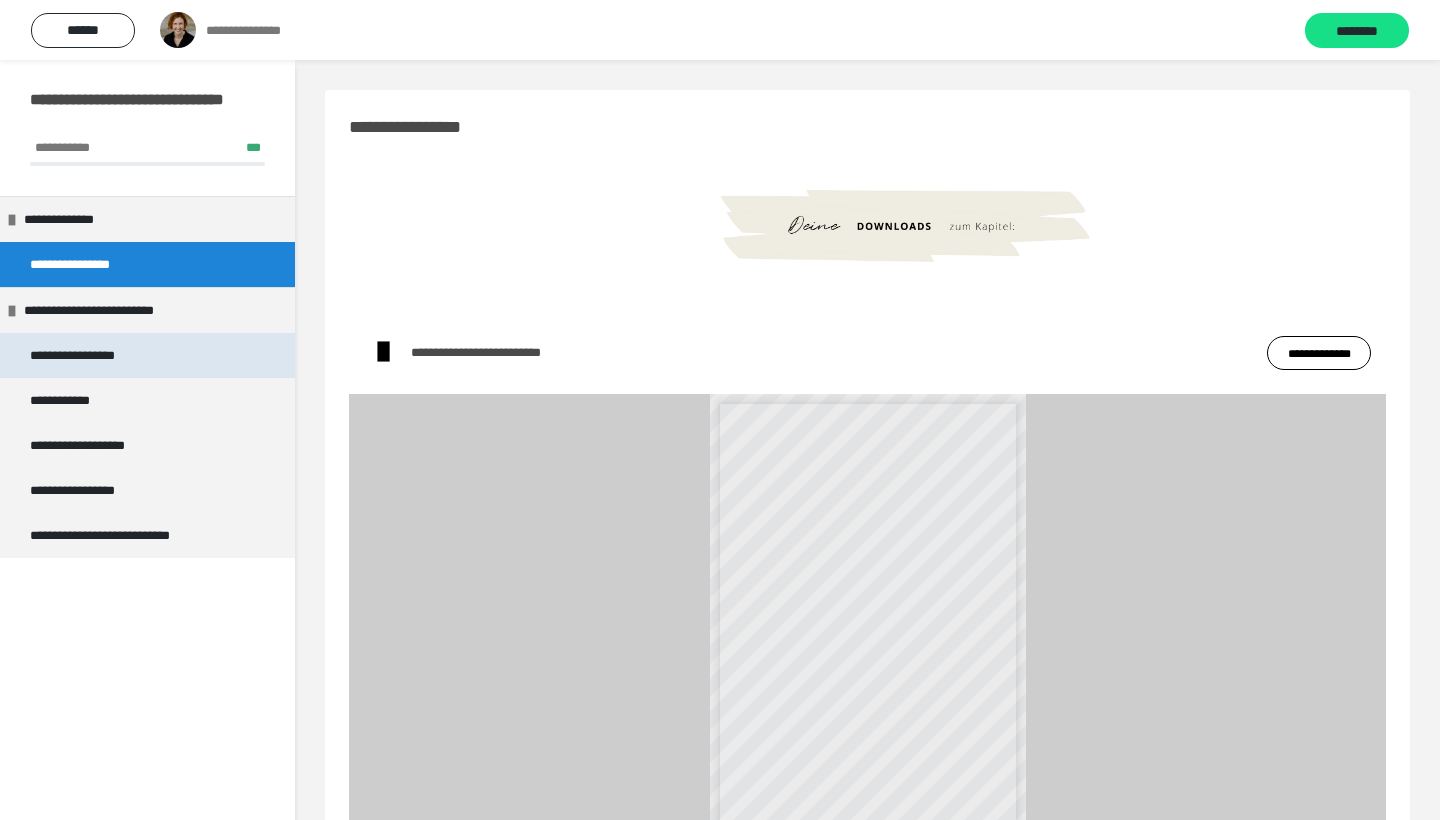 click on "**********" at bounding box center (99, 355) 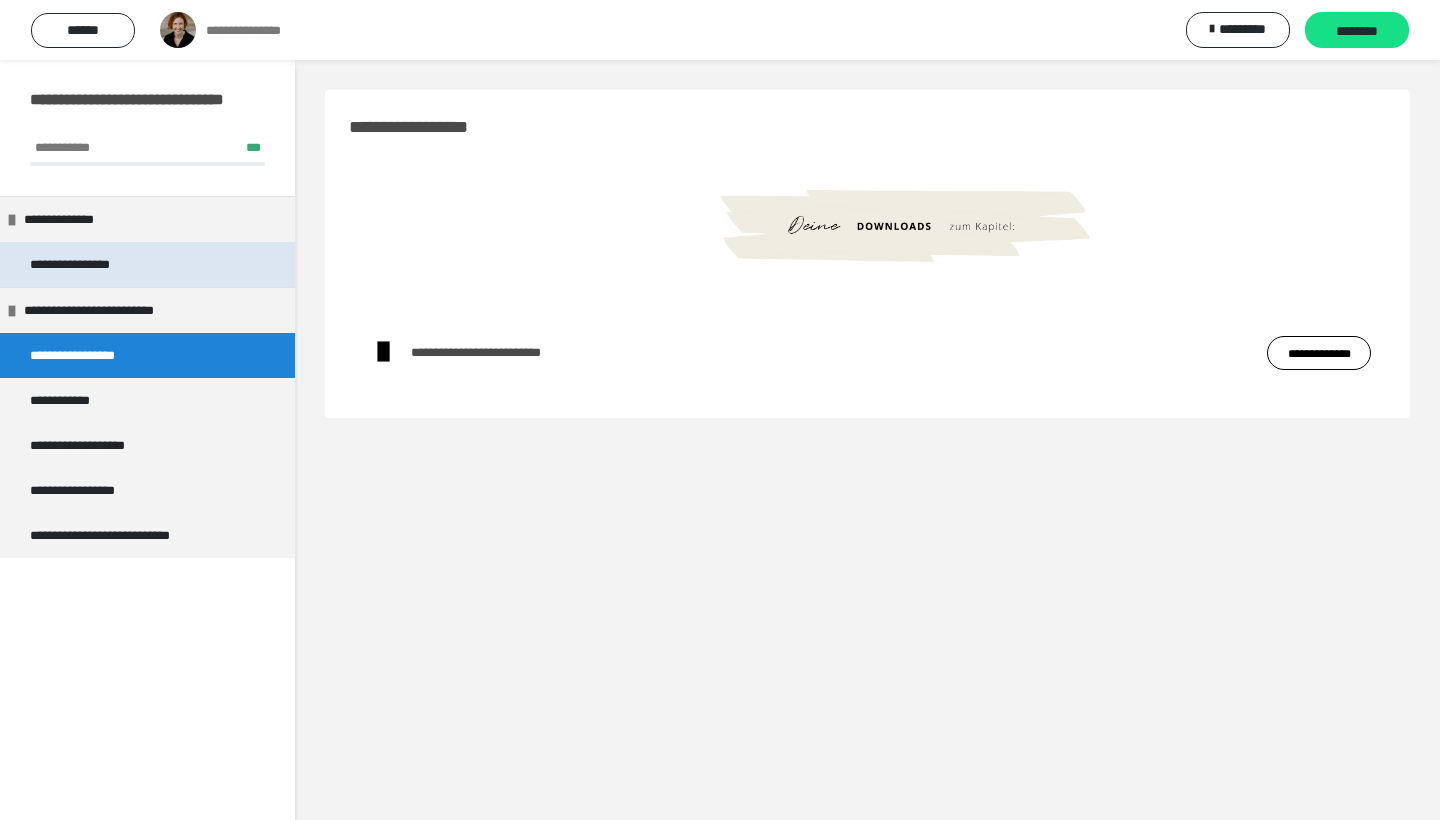 click on "**********" at bounding box center (84, 264) 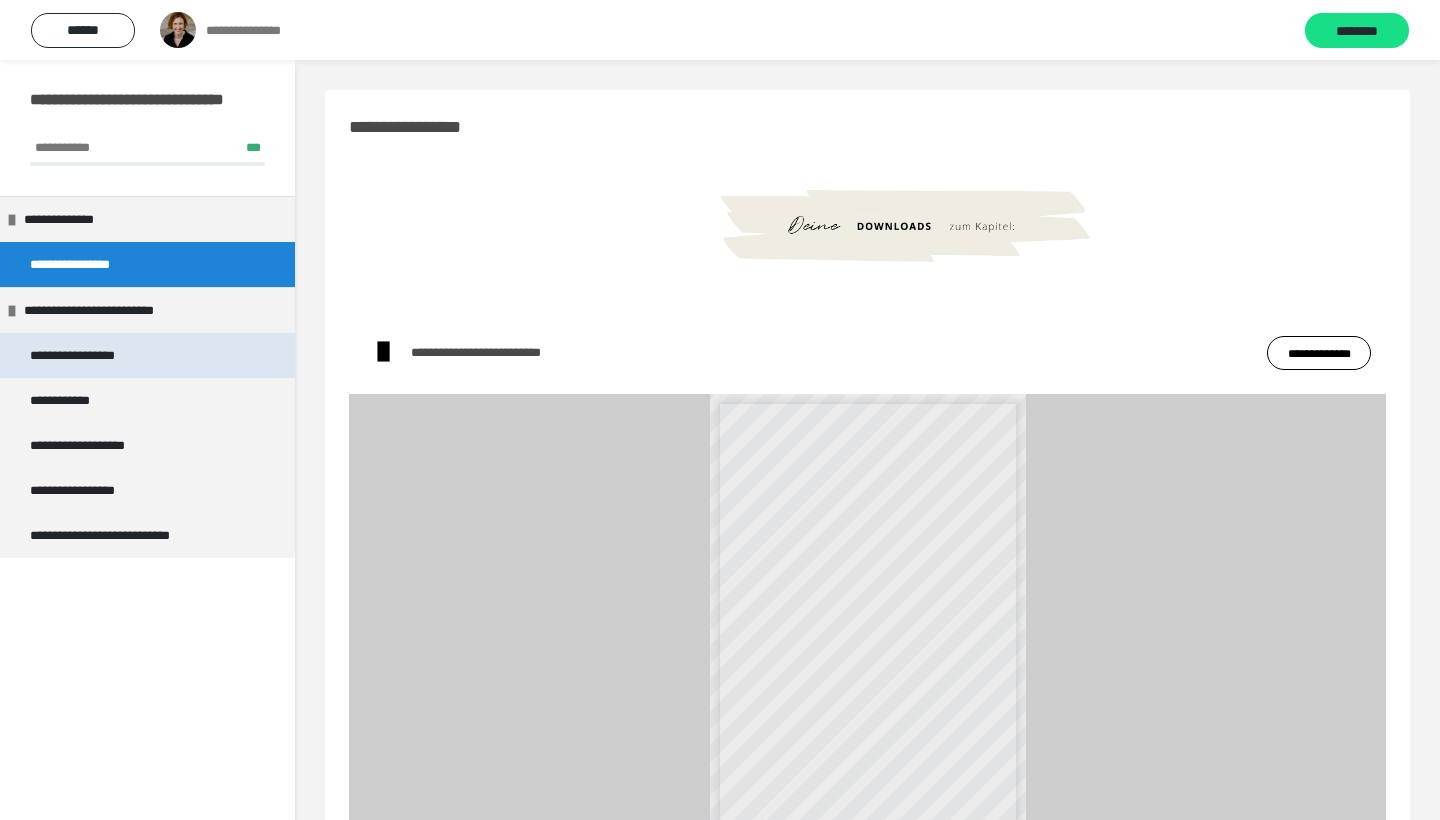 click on "**********" at bounding box center [99, 355] 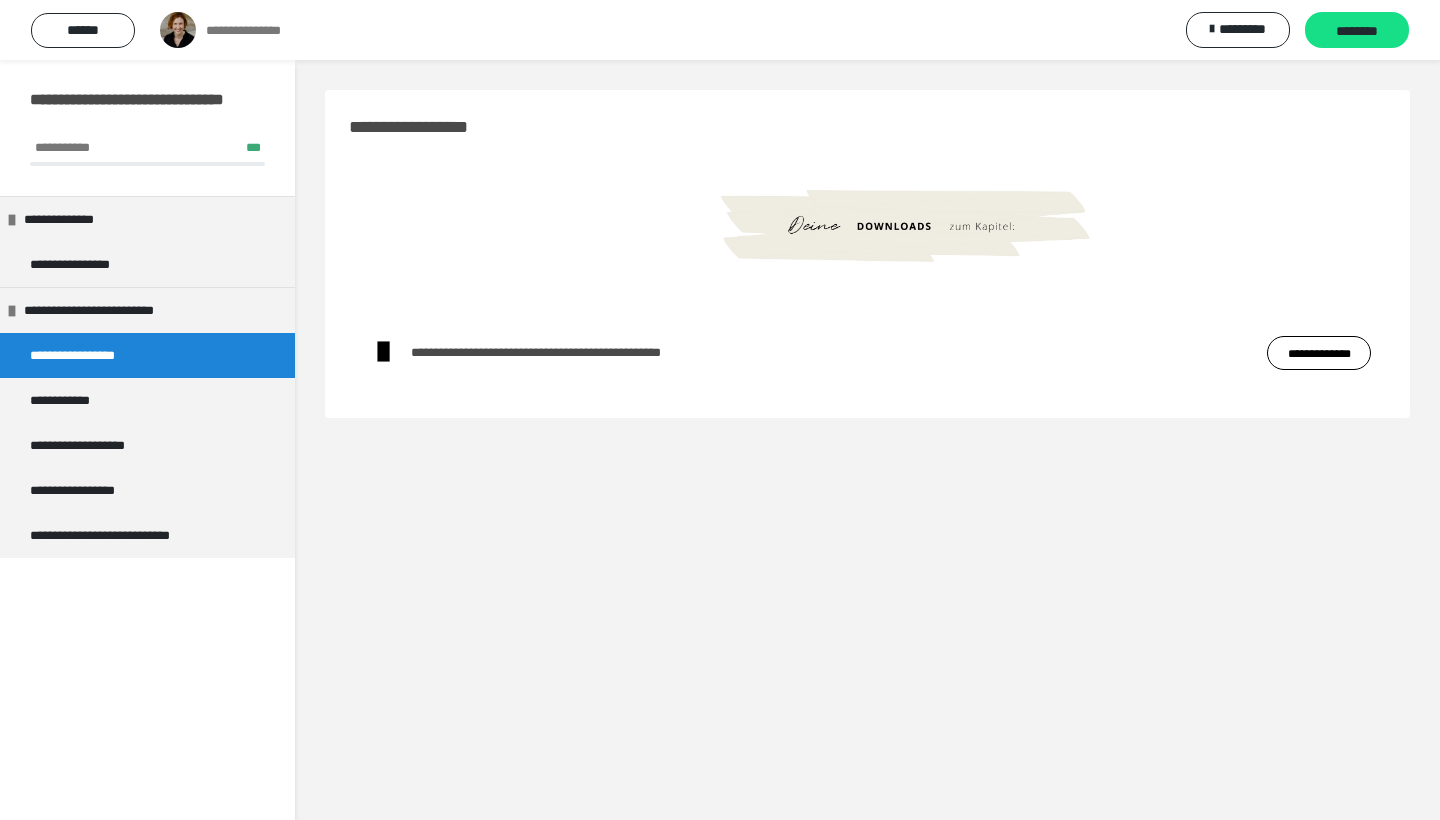 scroll, scrollTop: 0, scrollLeft: 0, axis: both 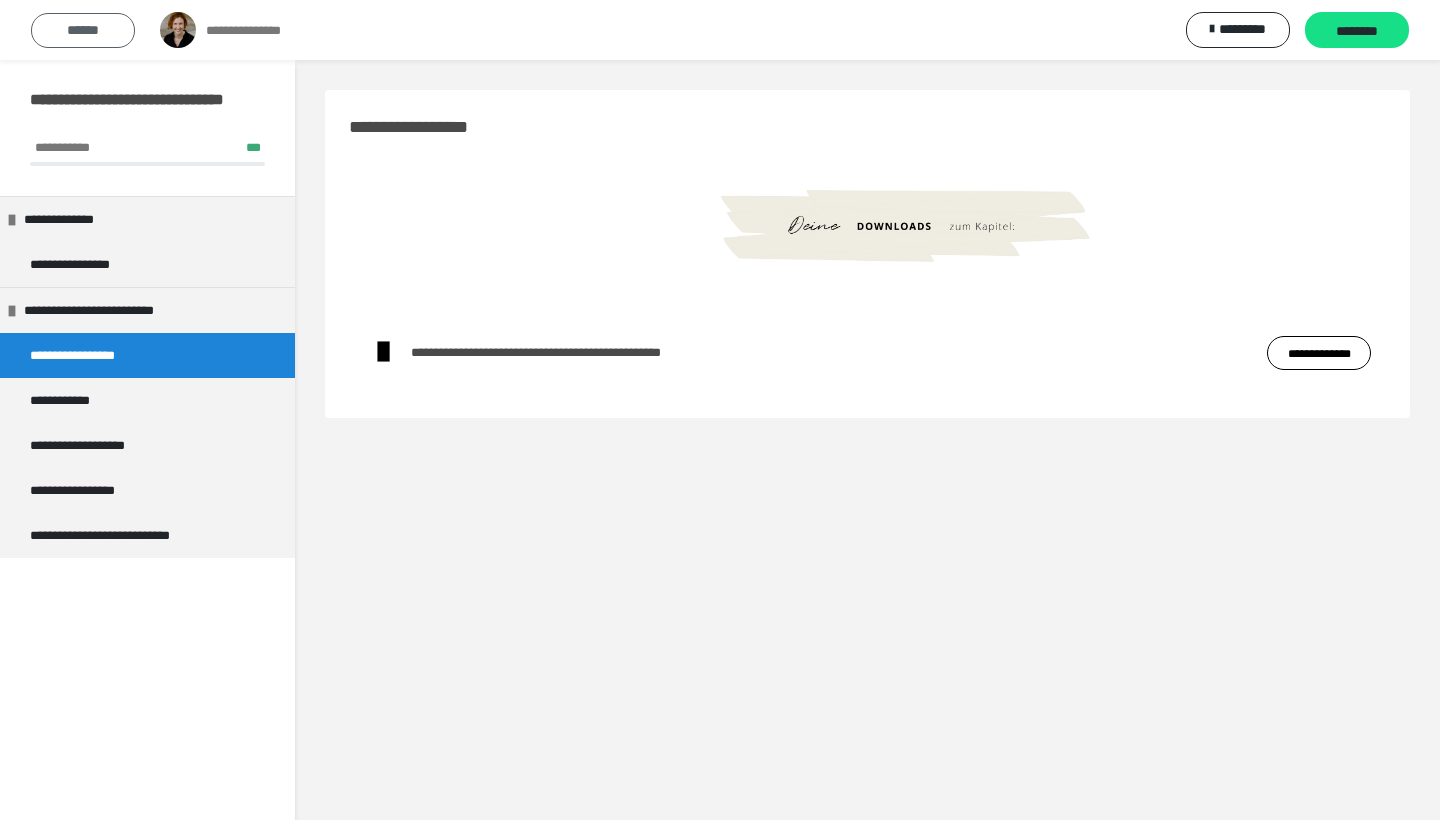 click on "******" at bounding box center [83, 30] 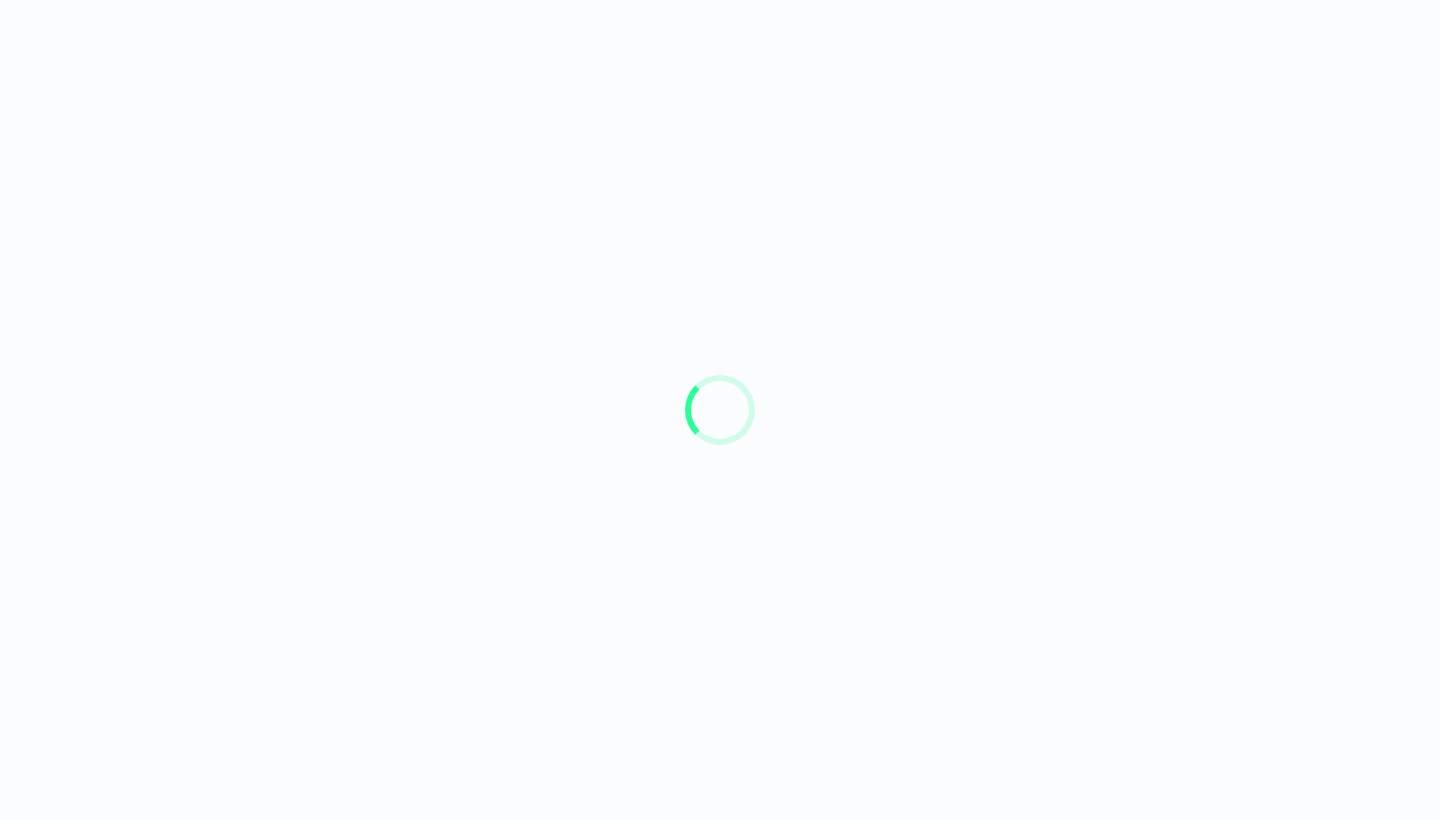 scroll, scrollTop: 0, scrollLeft: 0, axis: both 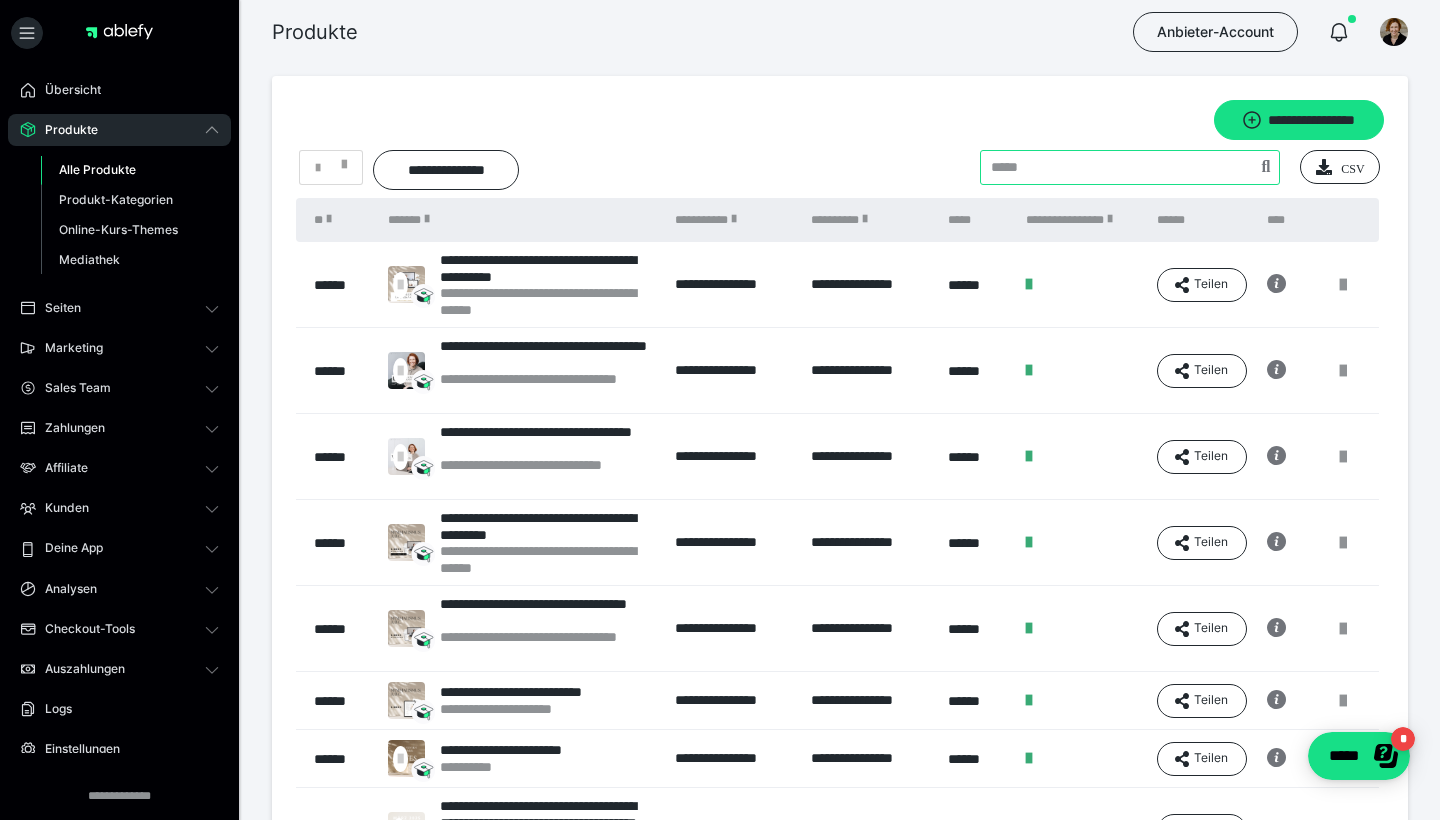 click at bounding box center (1130, 167) 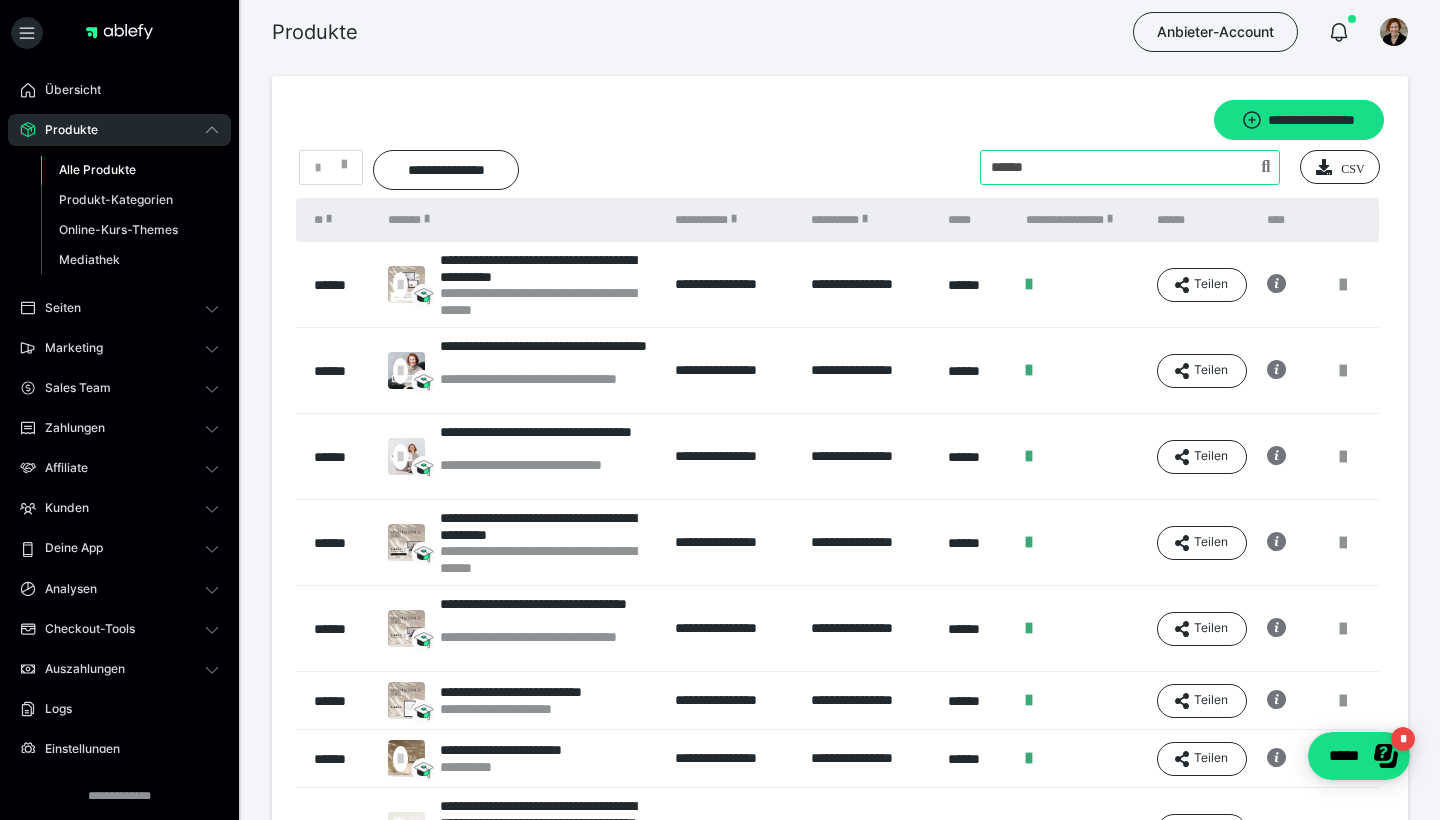 type on "******" 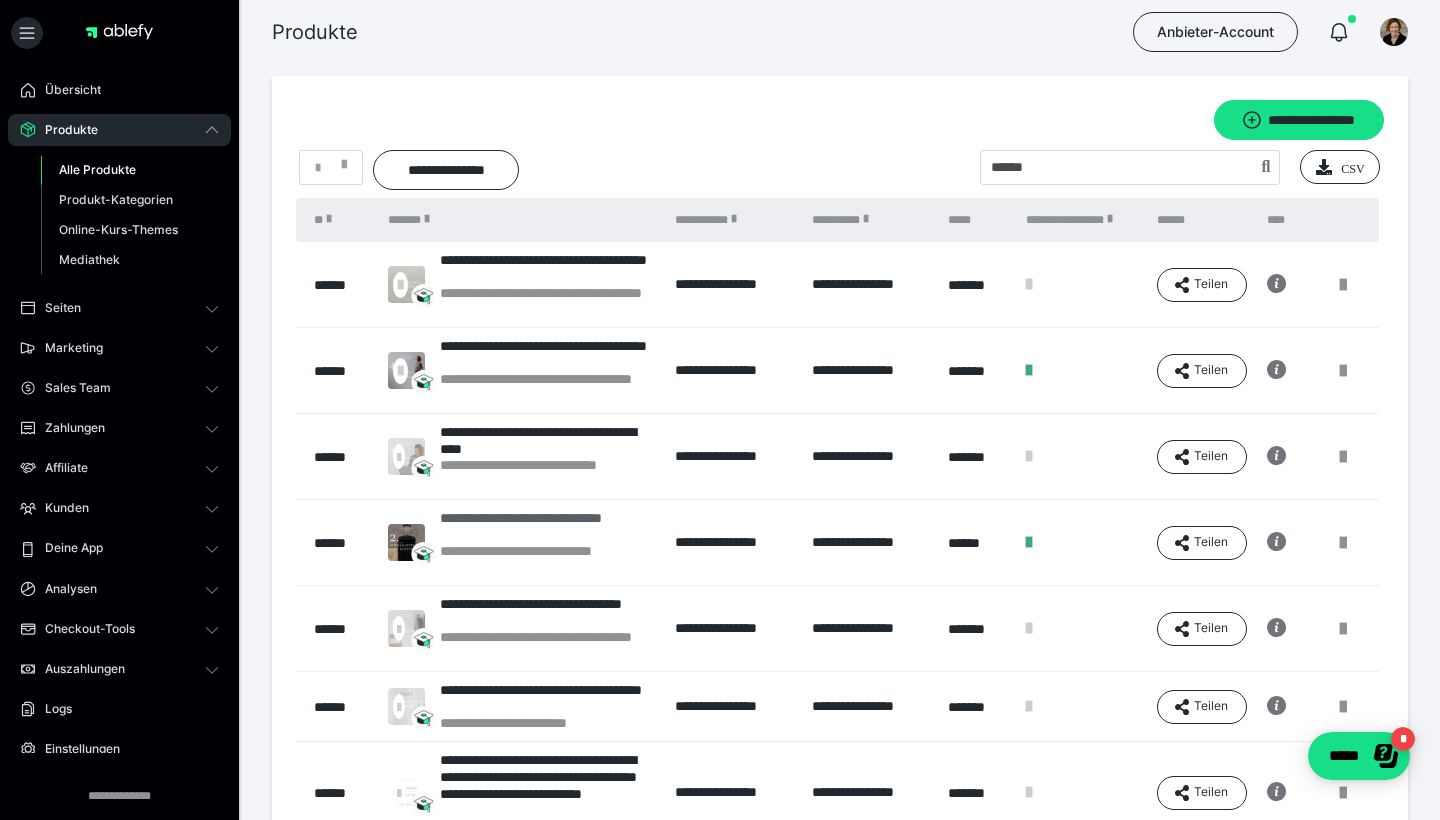 click on "**********" at bounding box center [547, 526] 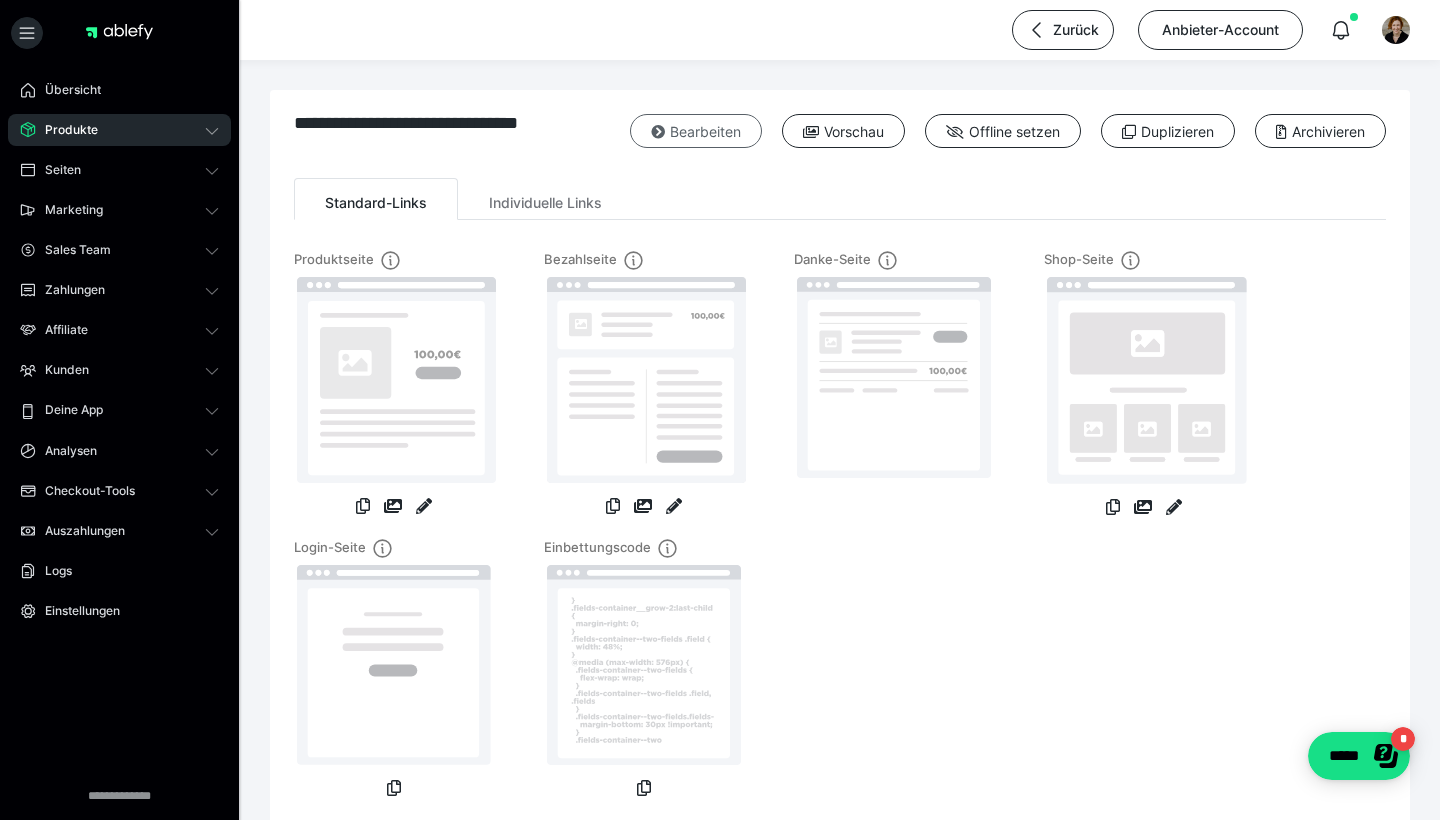 click on "Bearbeiten" at bounding box center [696, 131] 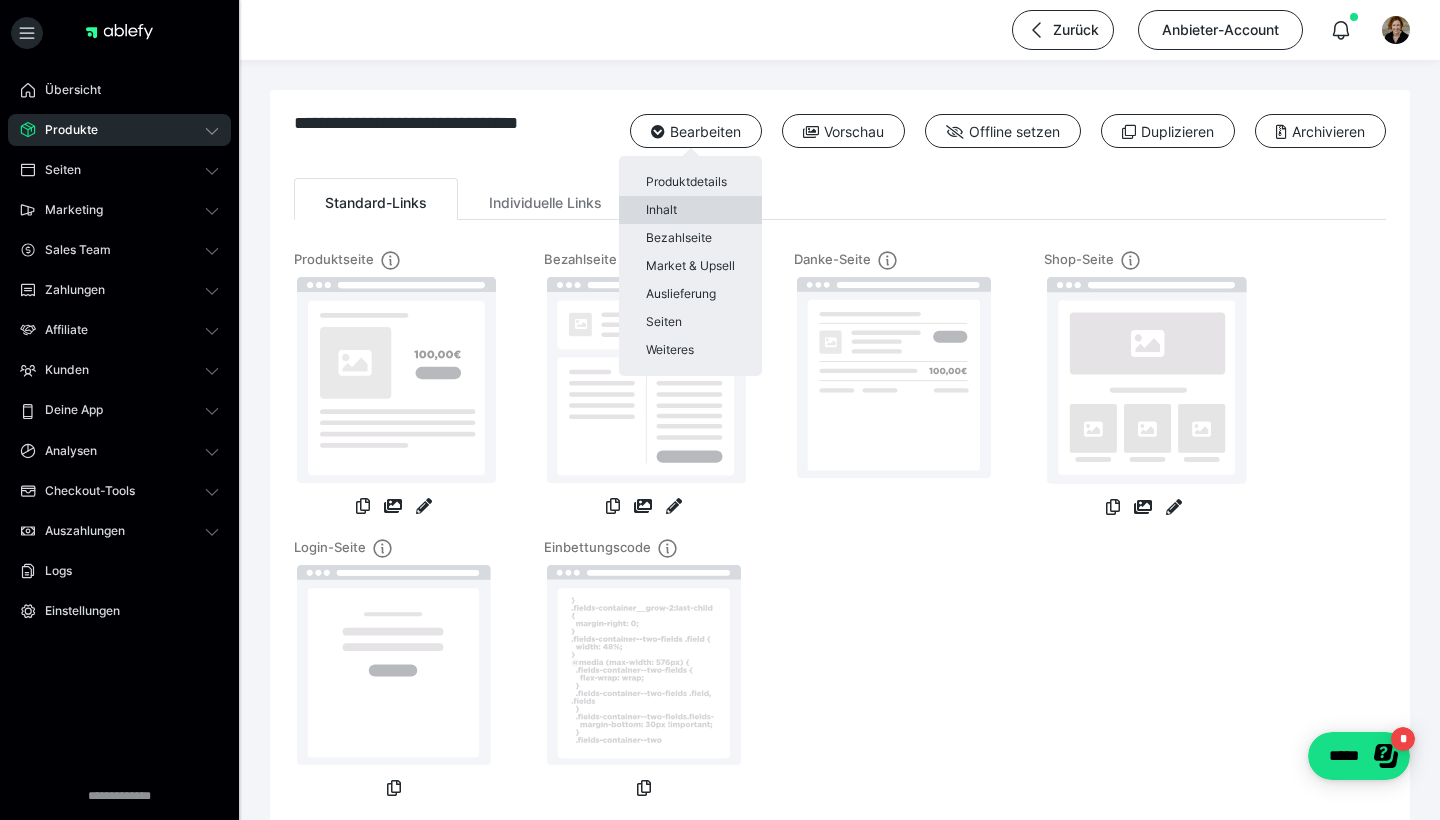 click on "Inhalt" at bounding box center [690, 210] 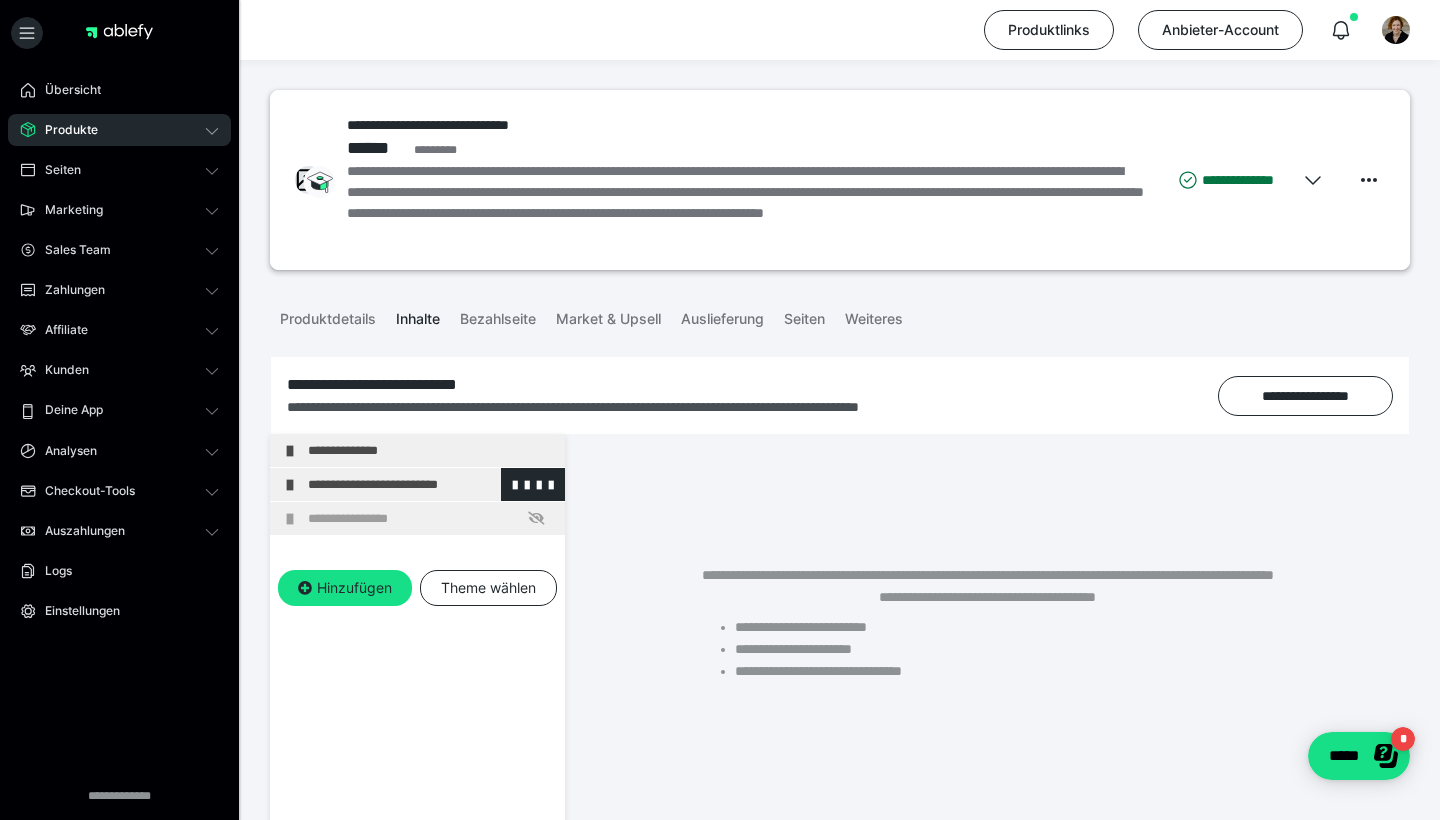 click at bounding box center [290, 485] 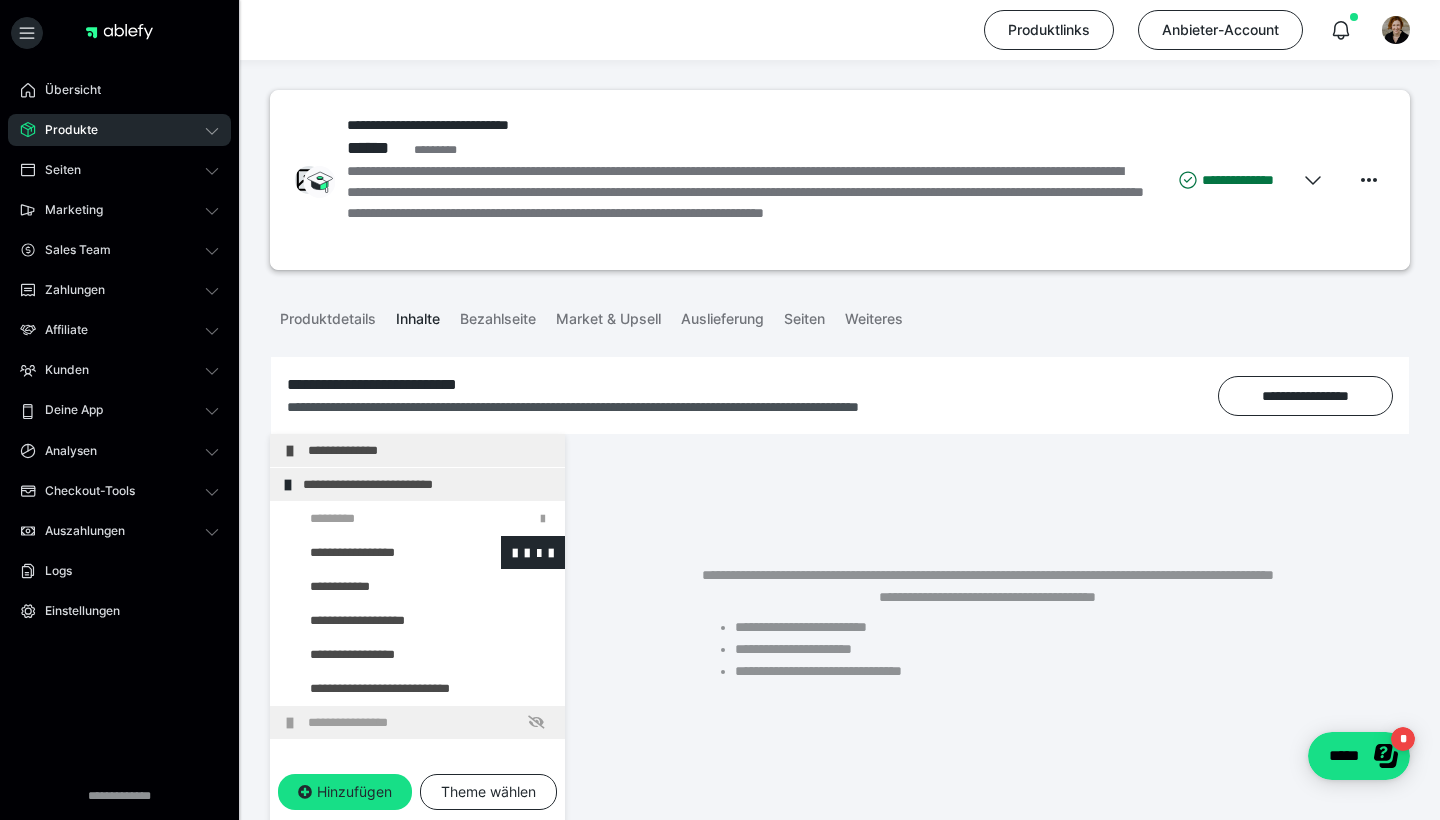 click at bounding box center (375, 552) 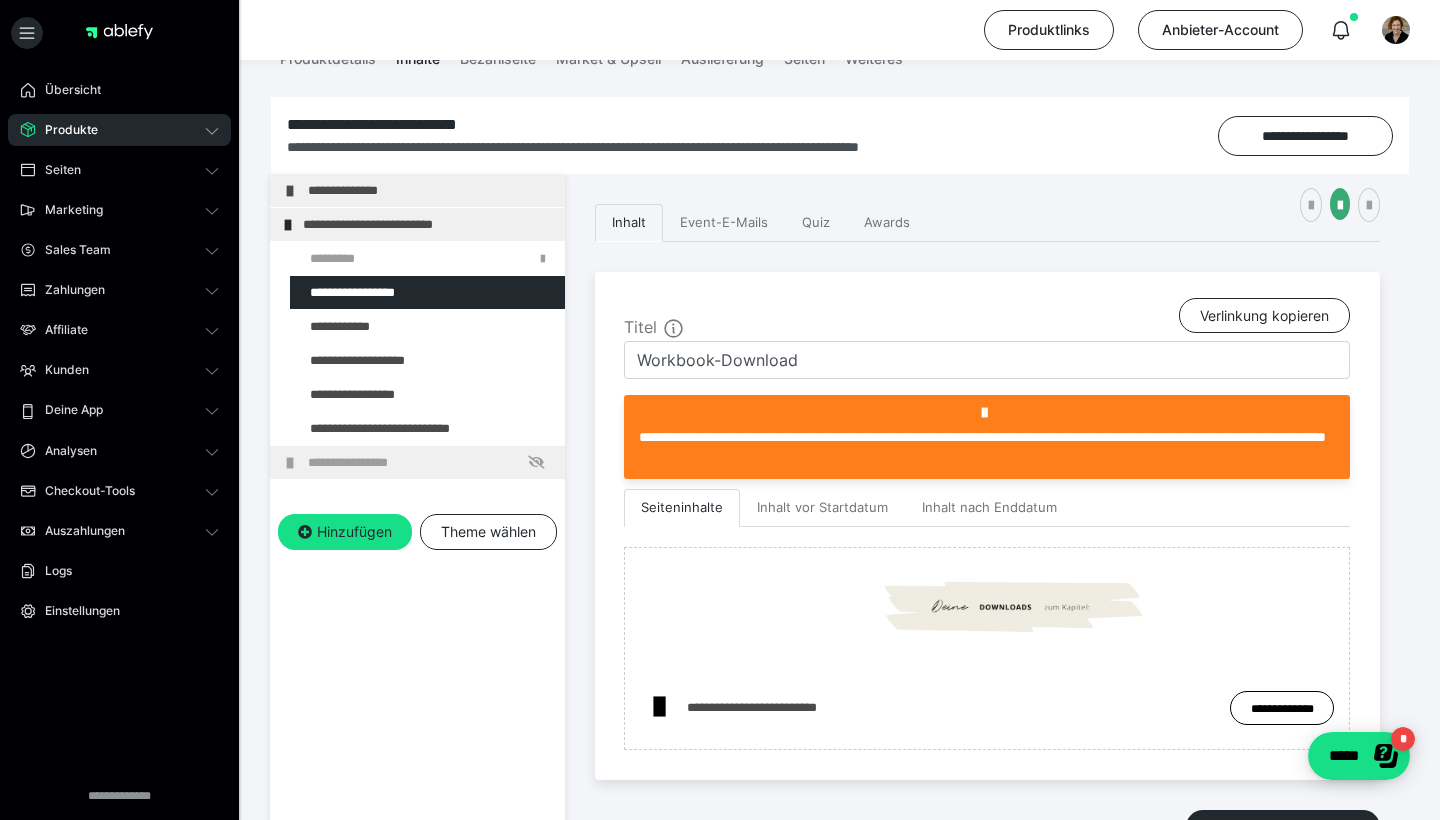 scroll, scrollTop: 274, scrollLeft: 0, axis: vertical 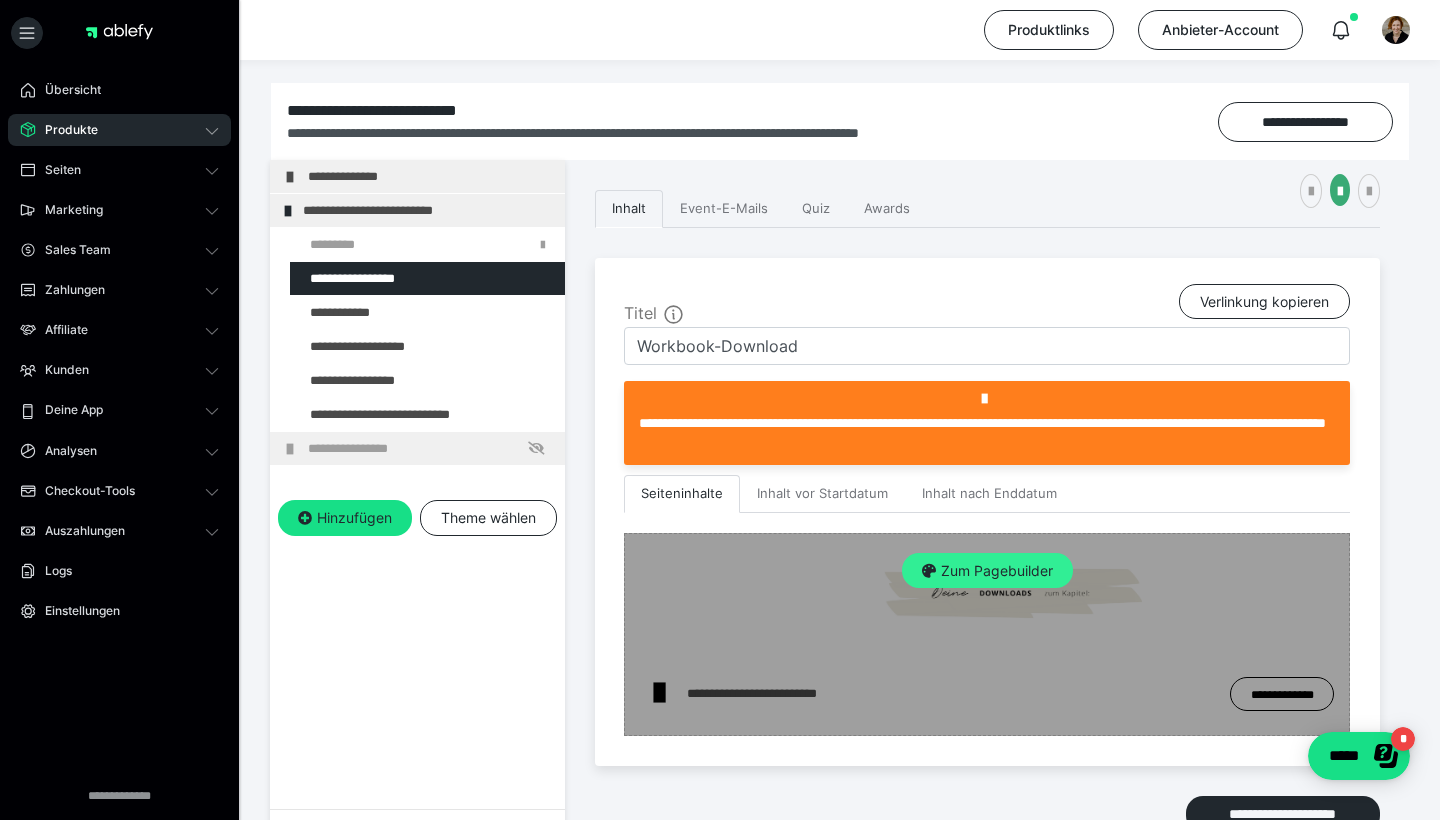 click on "Zum Pagebuilder" at bounding box center (987, 571) 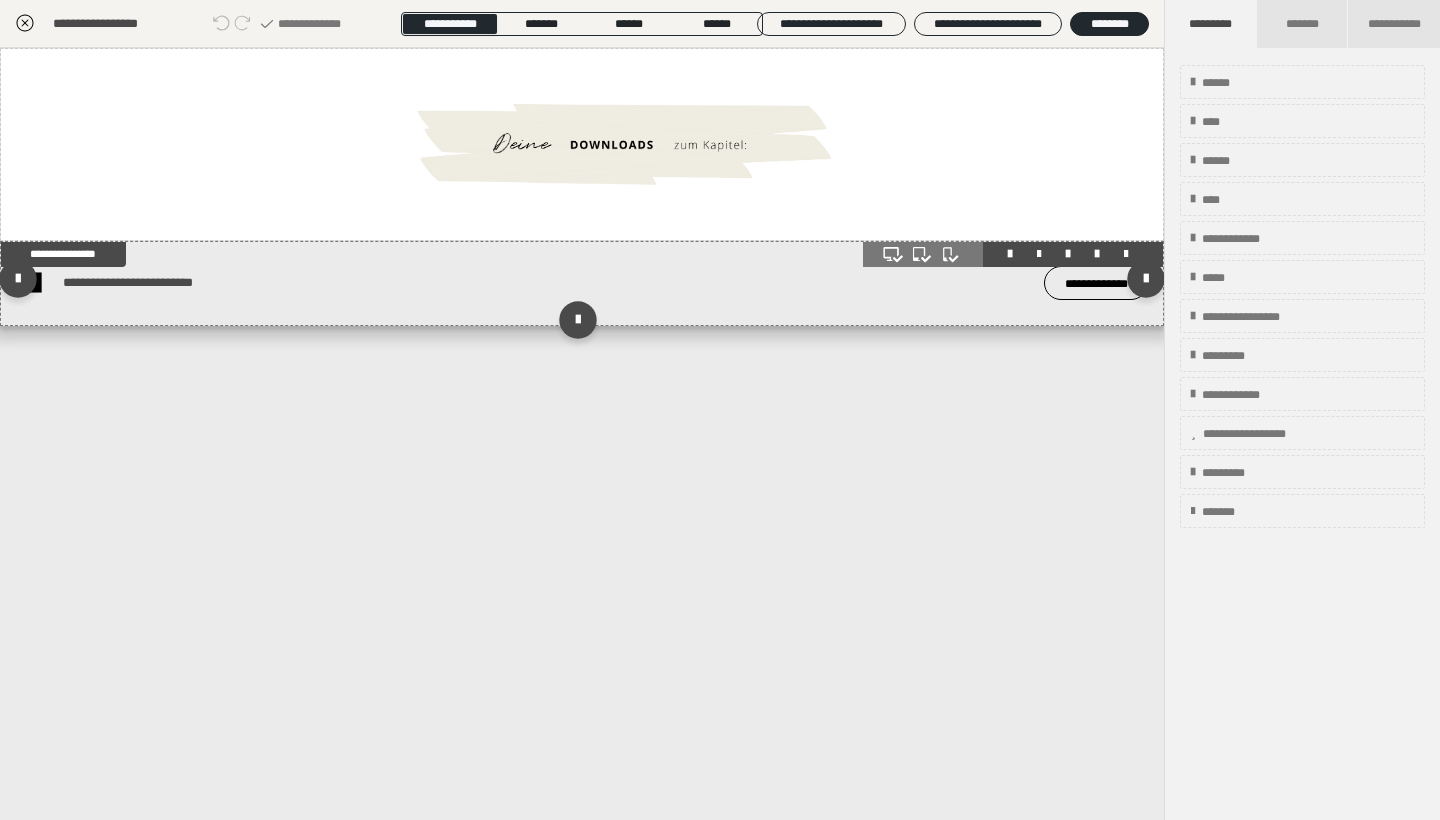 click on "**********" at bounding box center [582, 283] 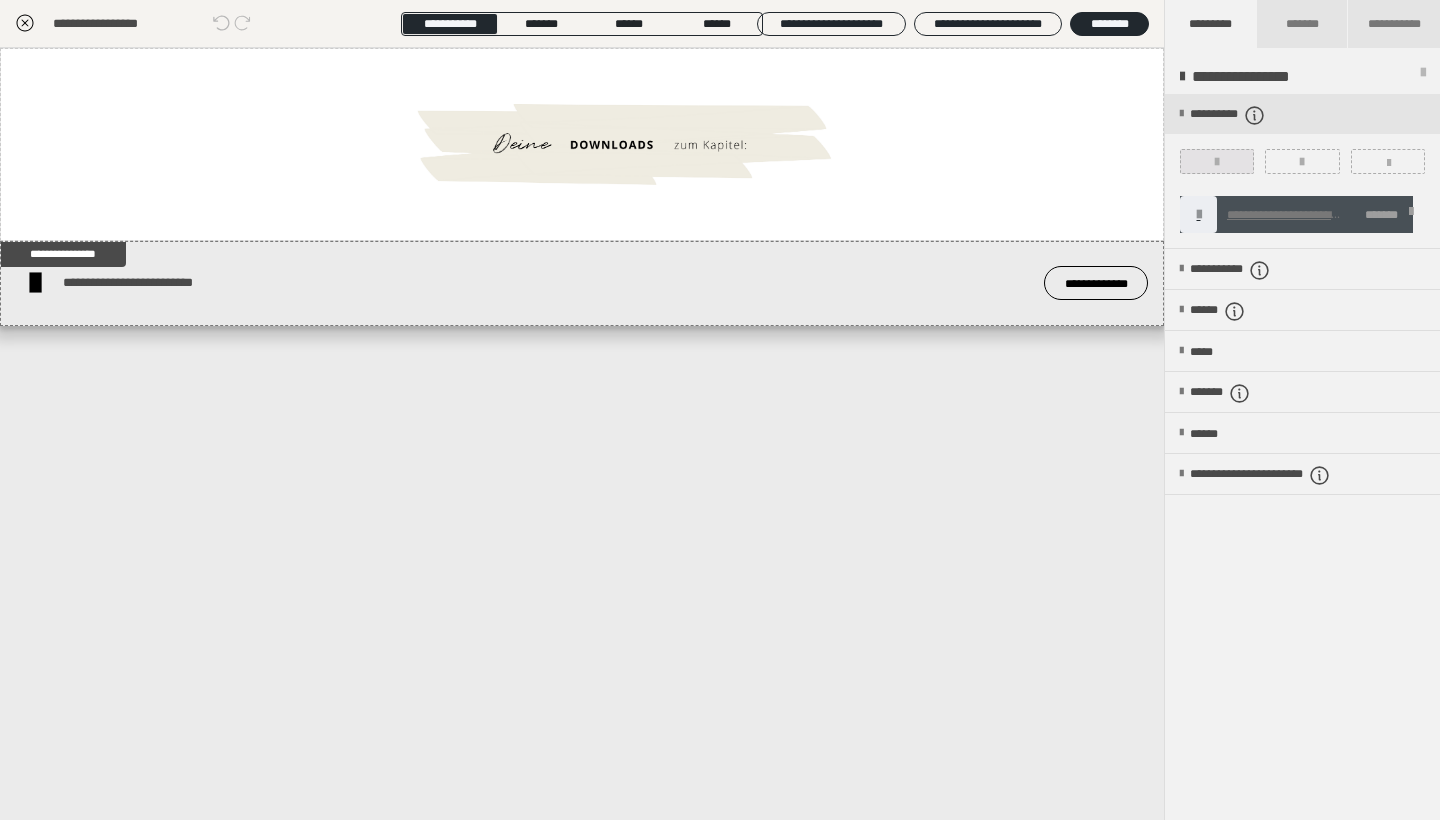 click at bounding box center (1217, 161) 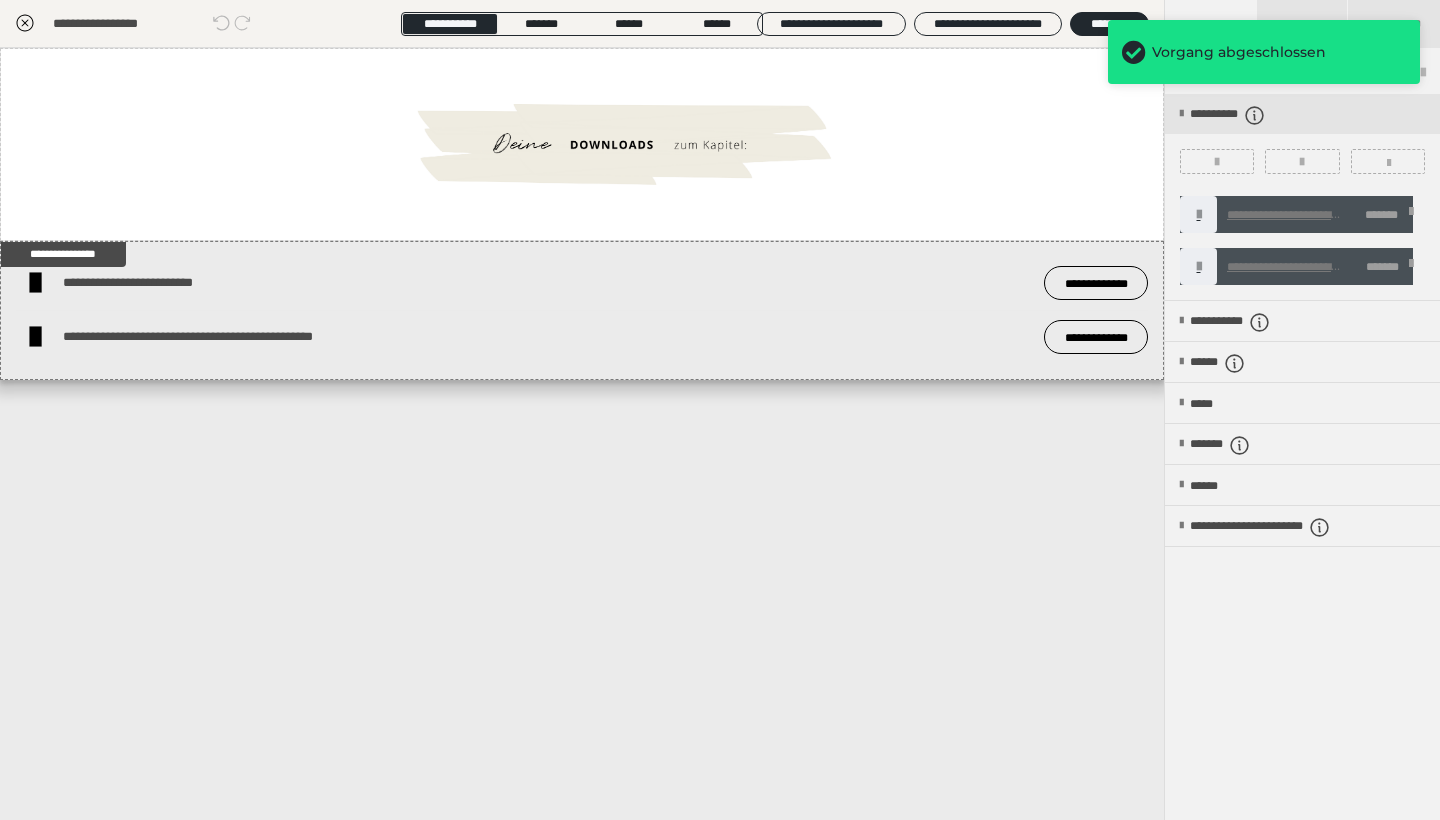 click at bounding box center [1411, 215] 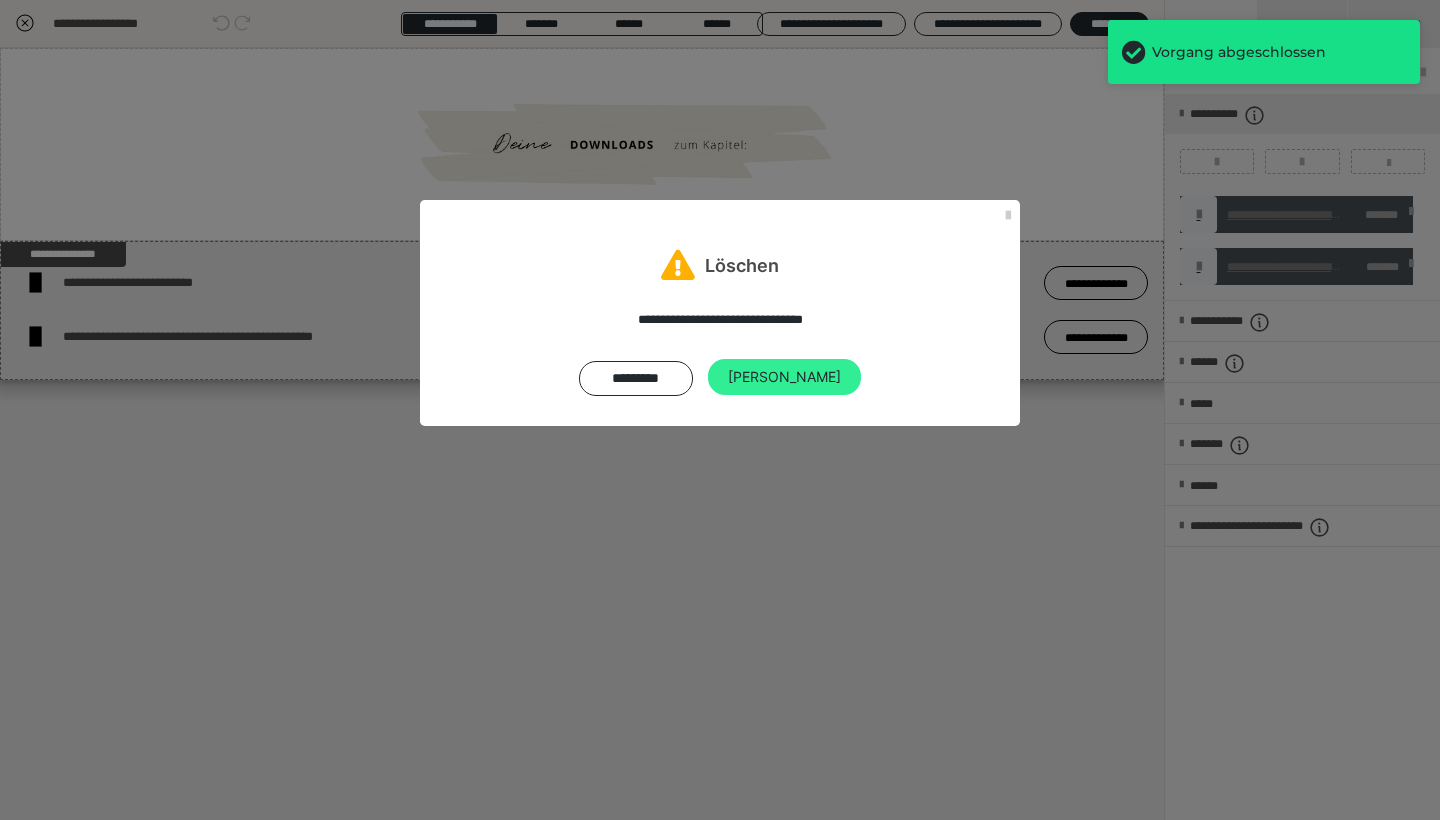 click on "Ja" at bounding box center [784, 377] 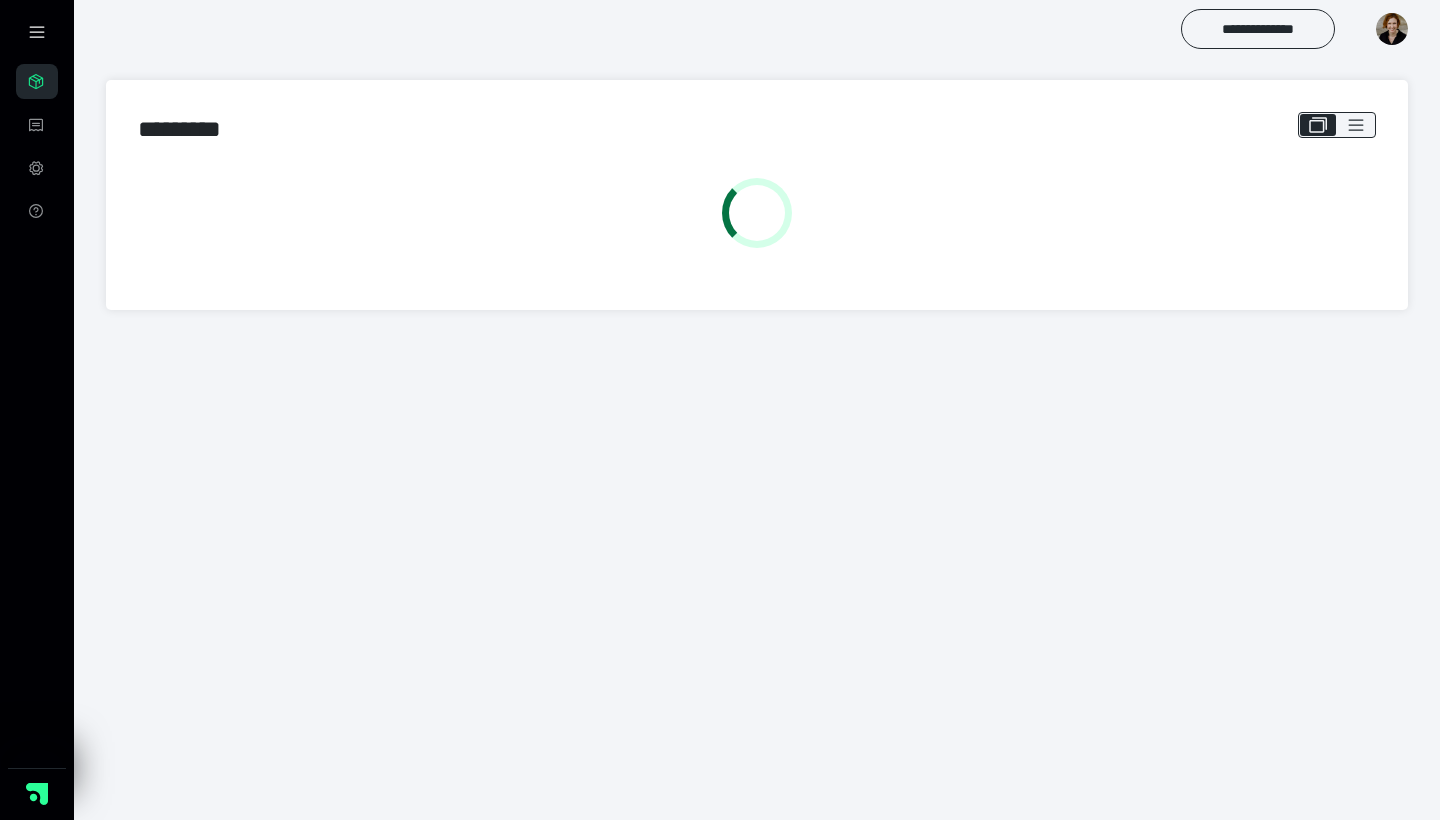 scroll, scrollTop: 0, scrollLeft: 0, axis: both 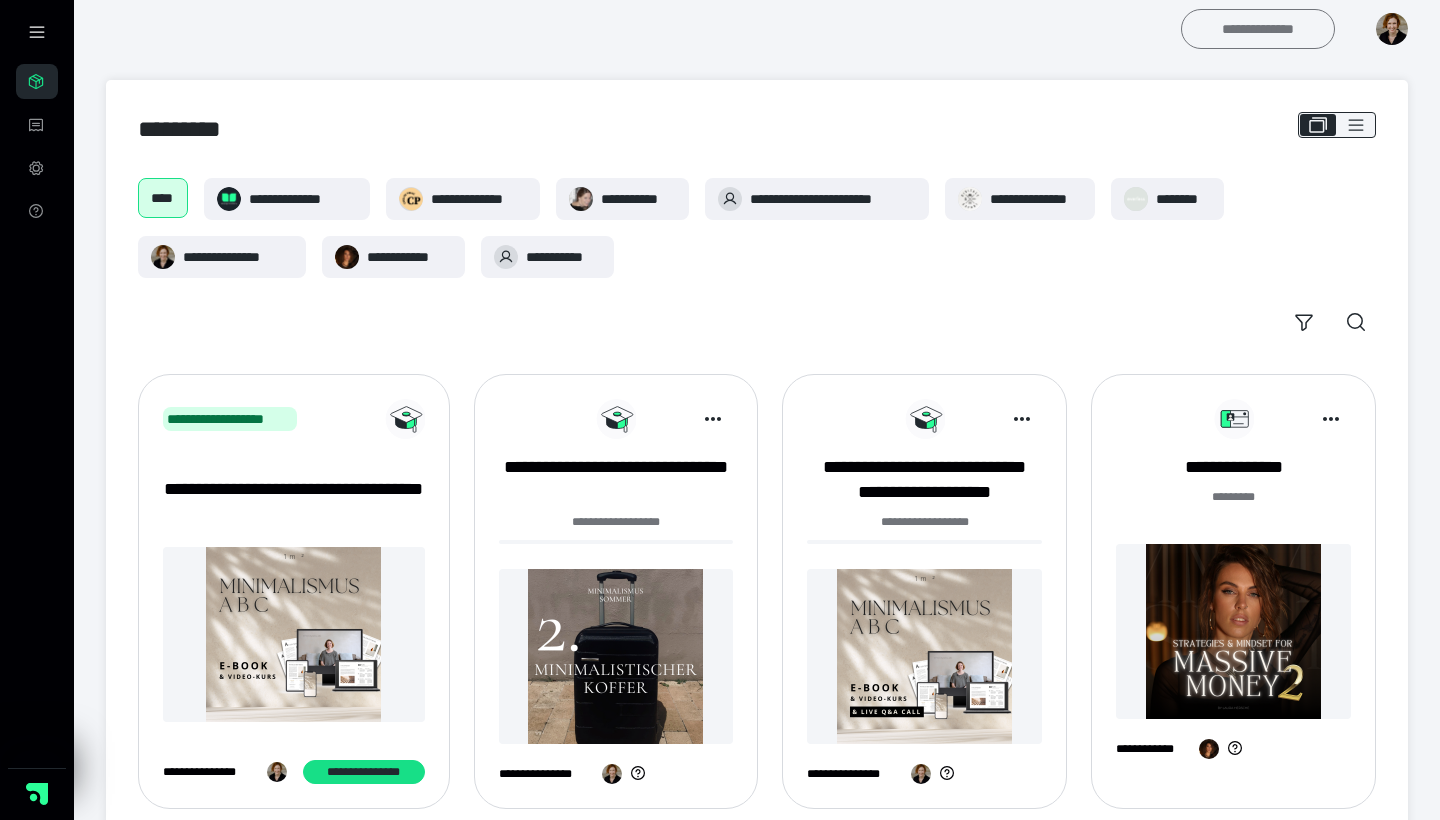 click on "**********" at bounding box center (1258, 29) 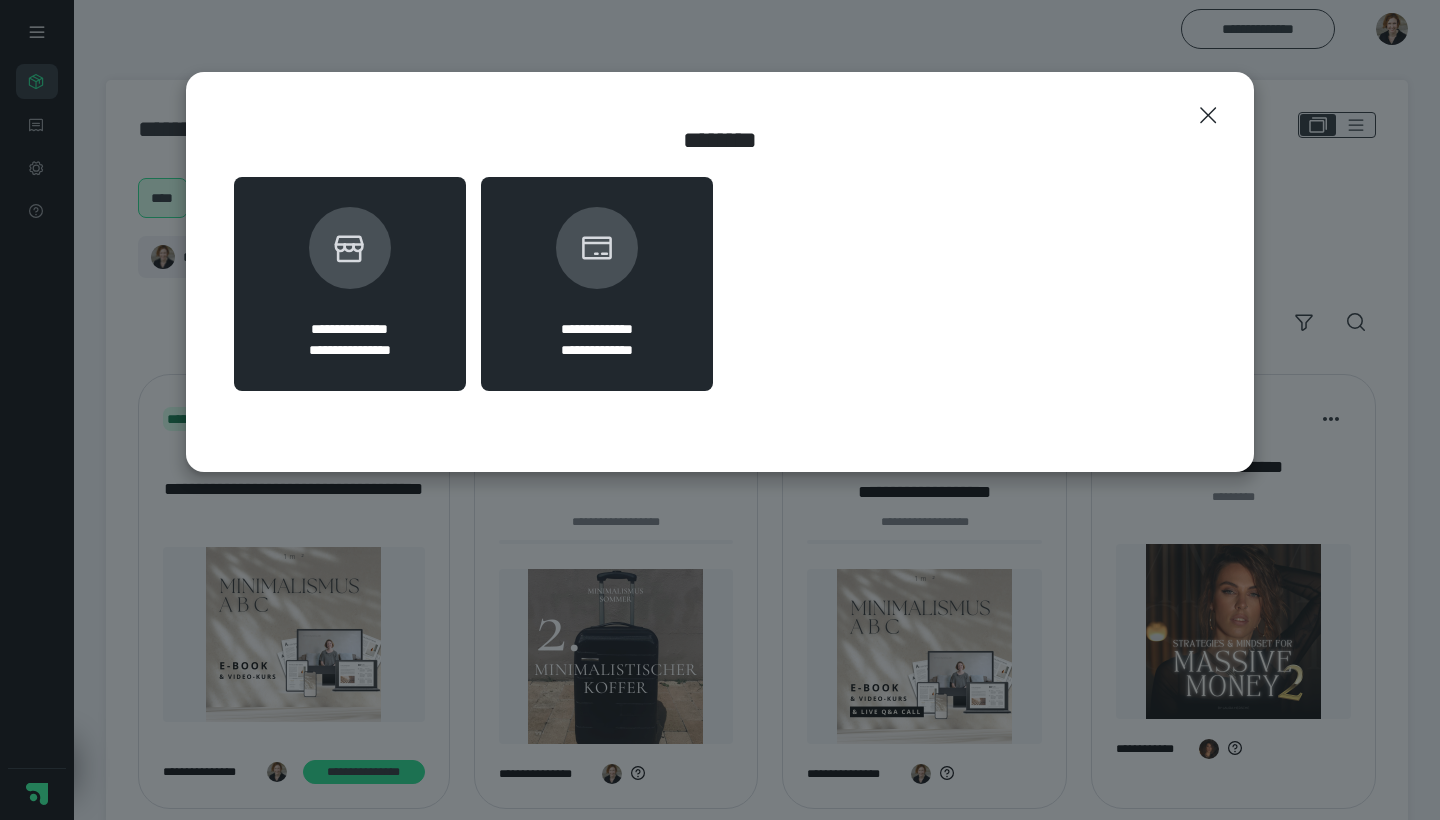 click on "**********" at bounding box center [350, 284] 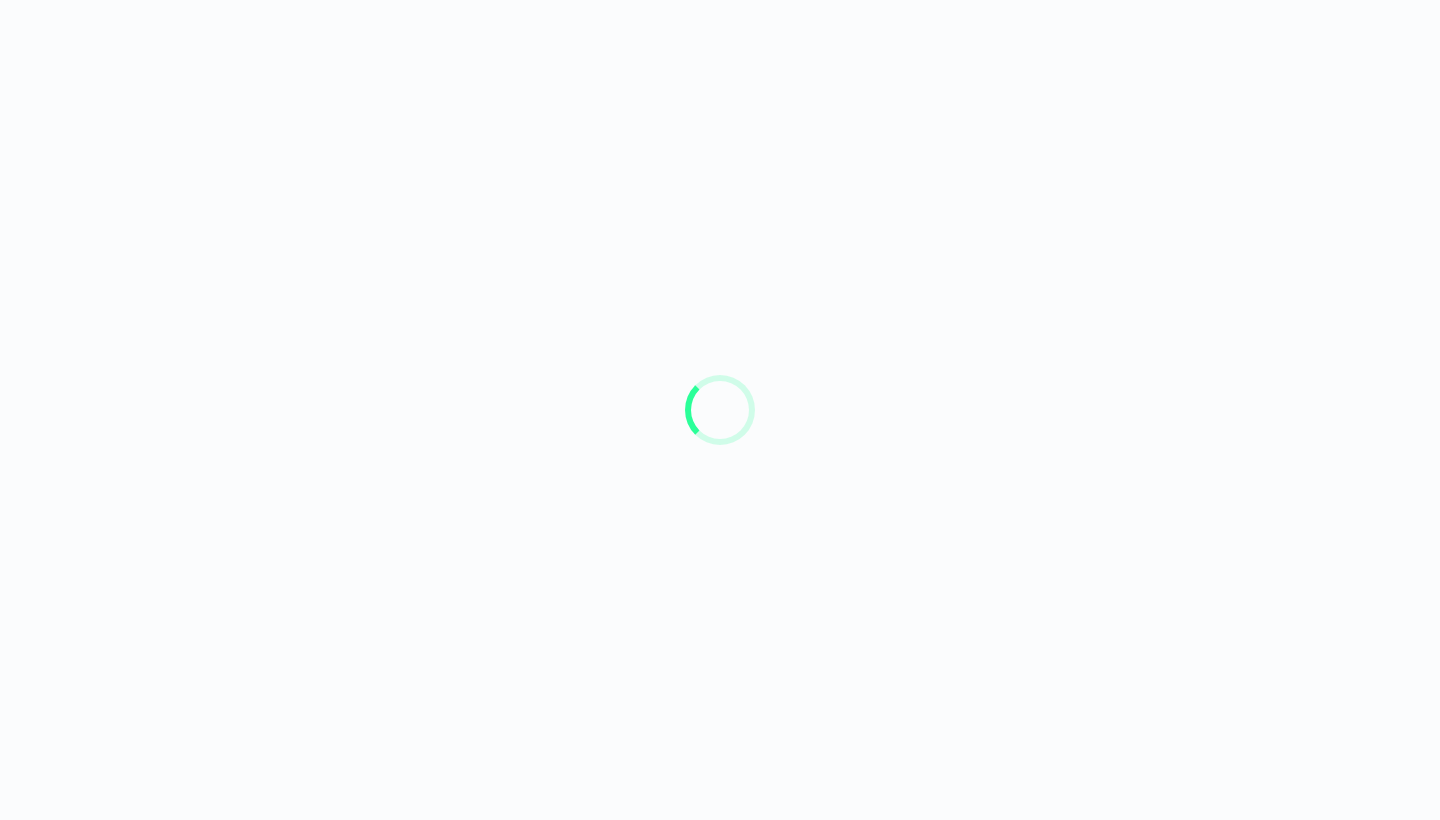 scroll, scrollTop: 0, scrollLeft: 0, axis: both 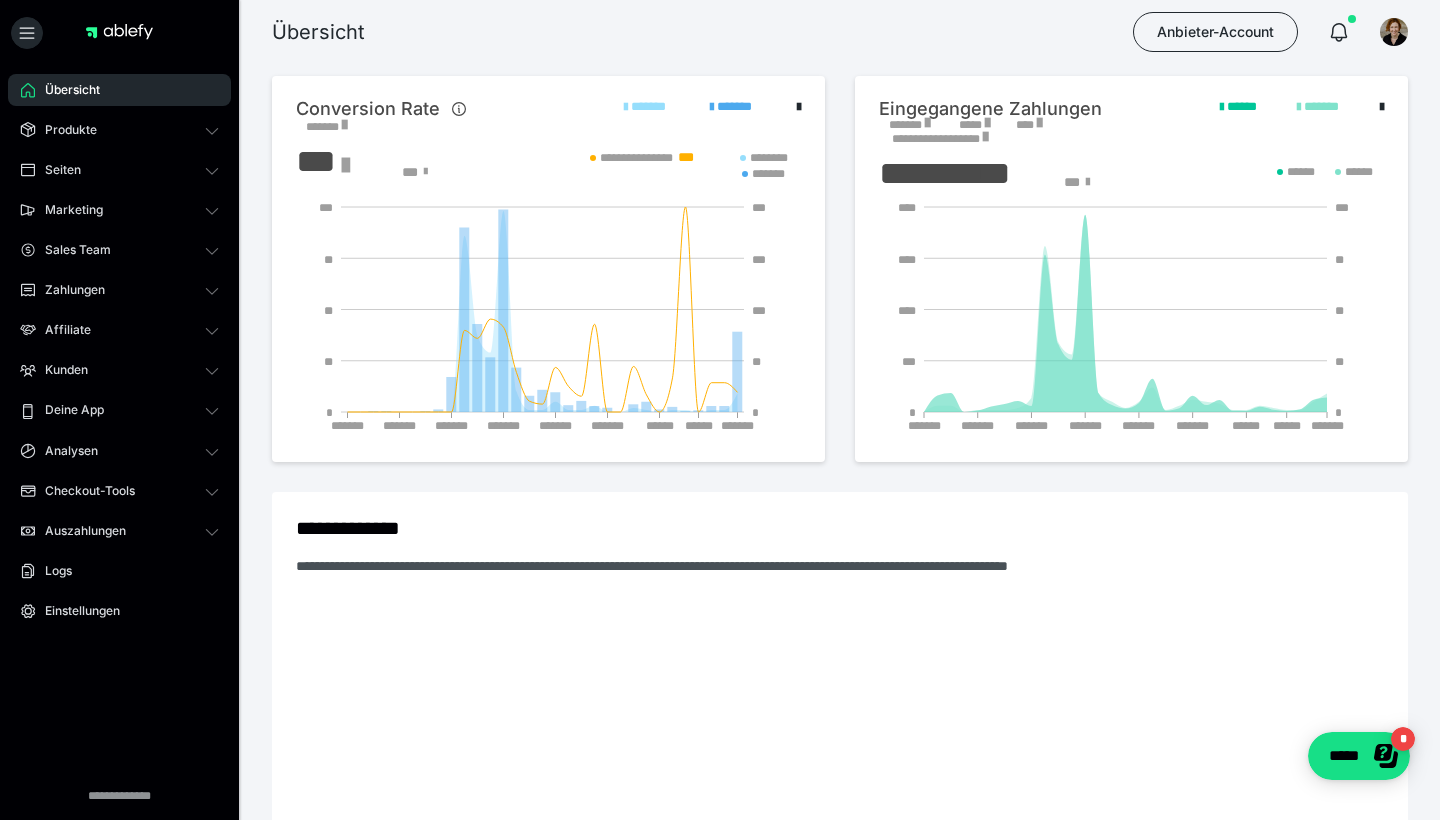 click on "*******" at bounding box center (909, 125) 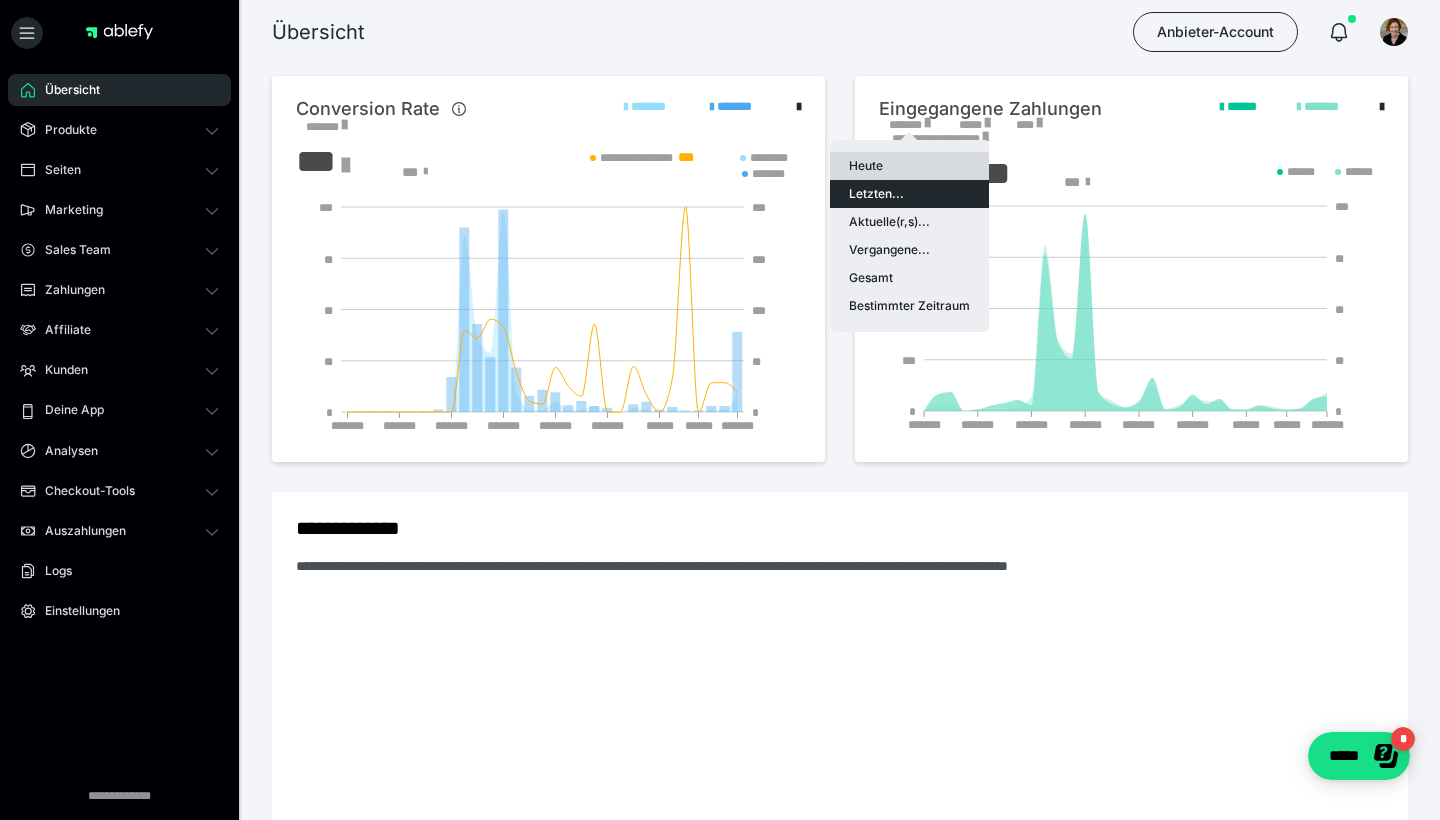 click on "Heute" at bounding box center (909, 166) 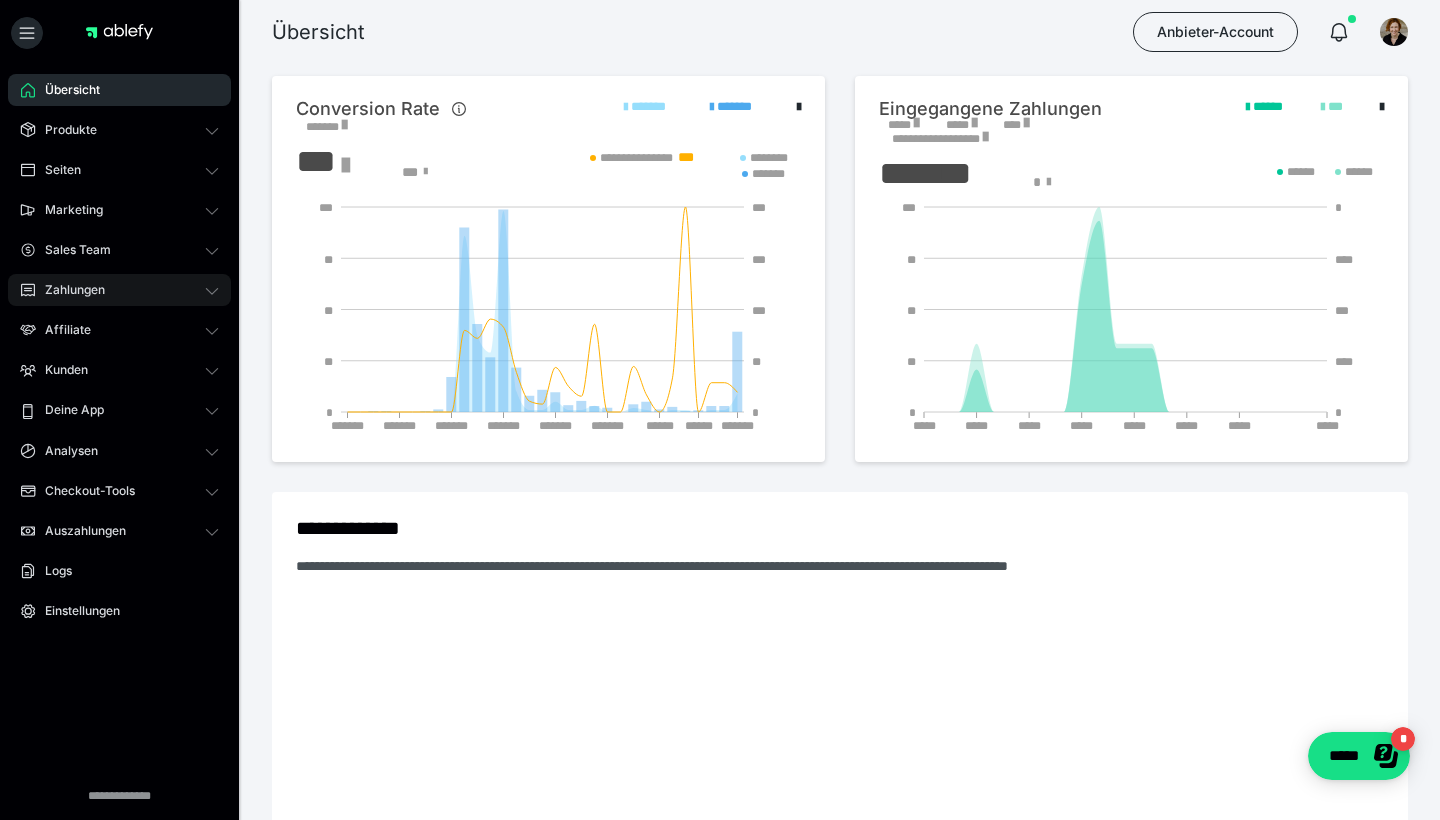 click on "Zahlungen" at bounding box center [119, 290] 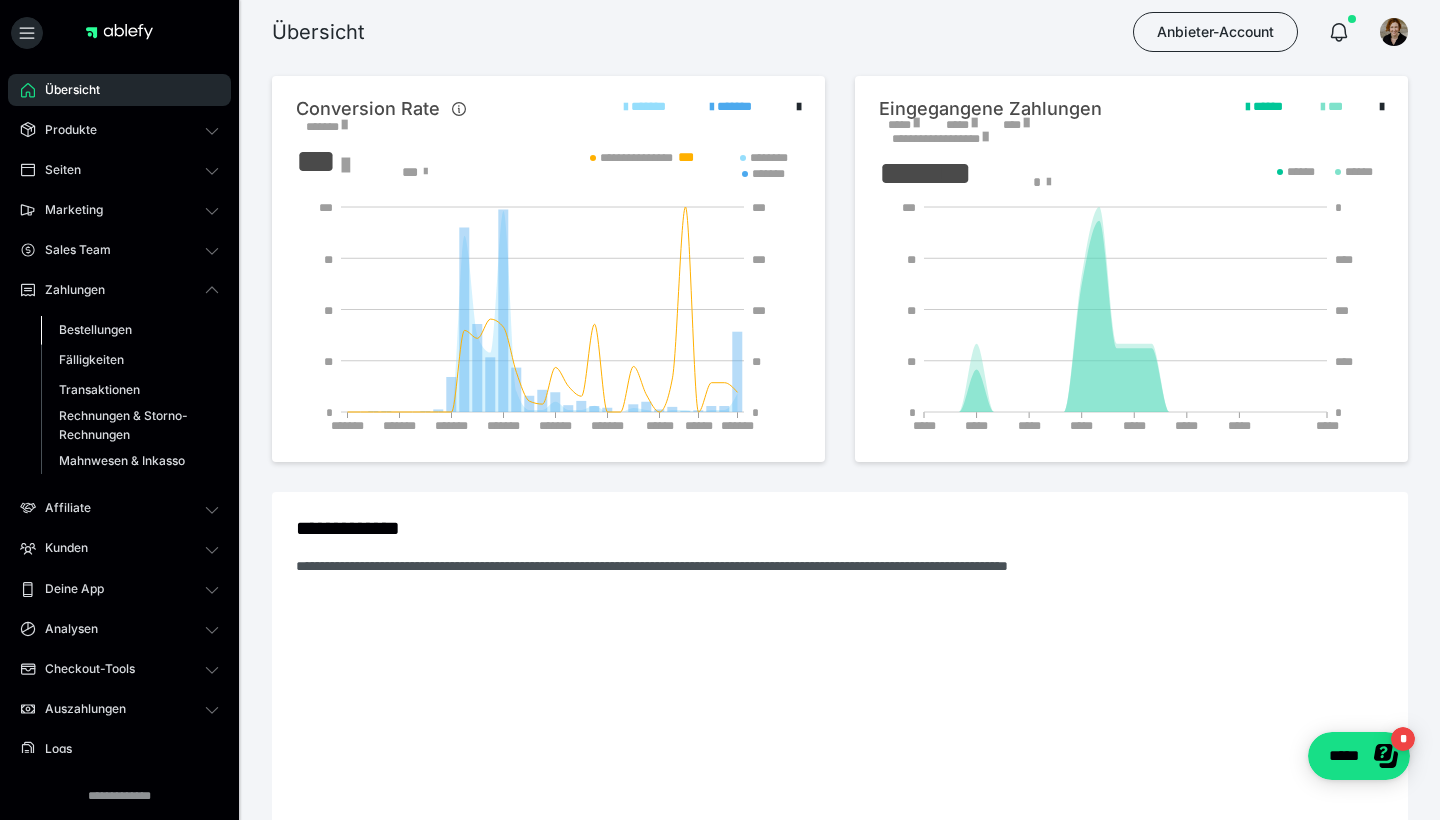 click on "Bestellungen" at bounding box center (95, 329) 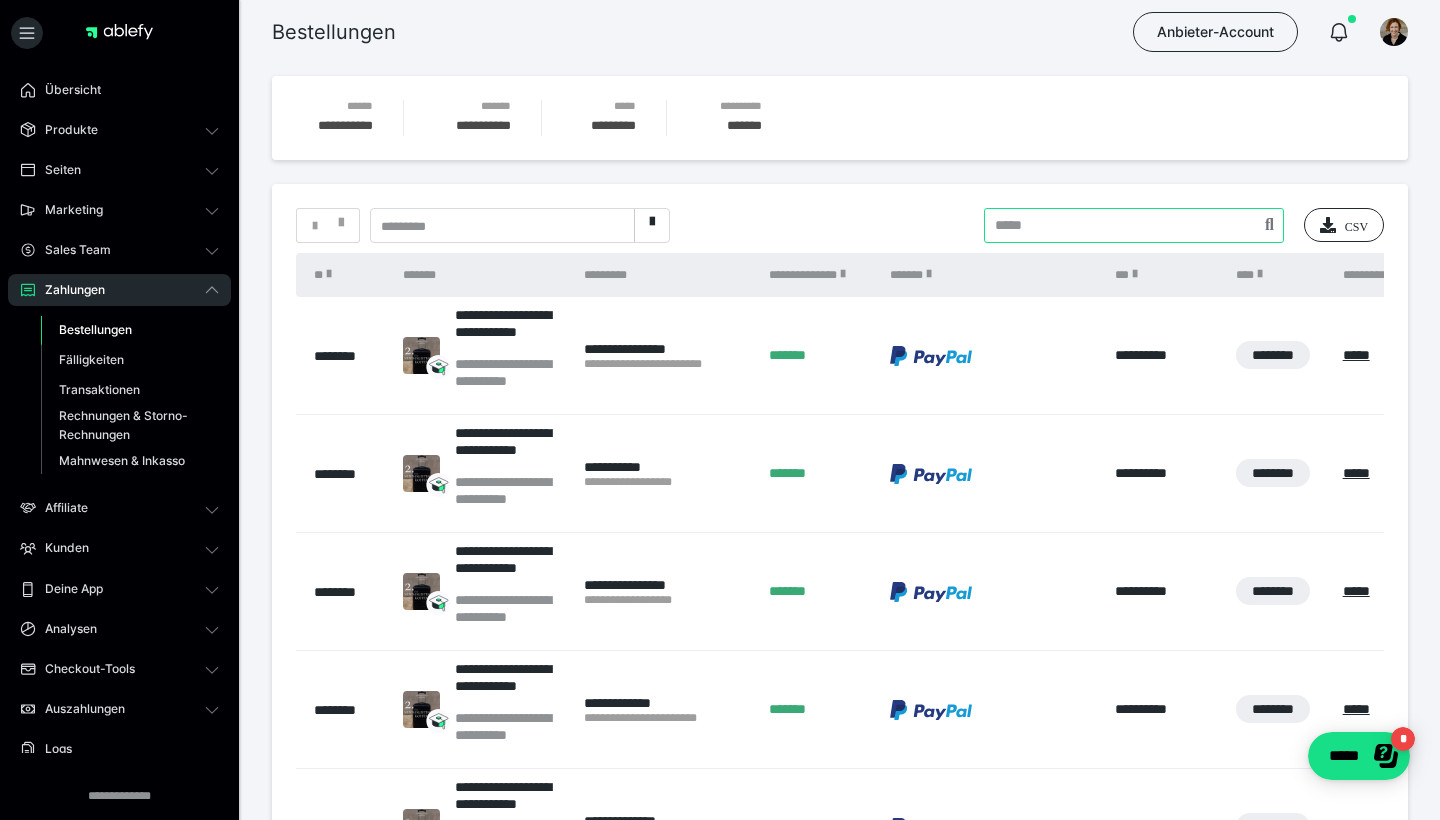 click at bounding box center [1134, 225] 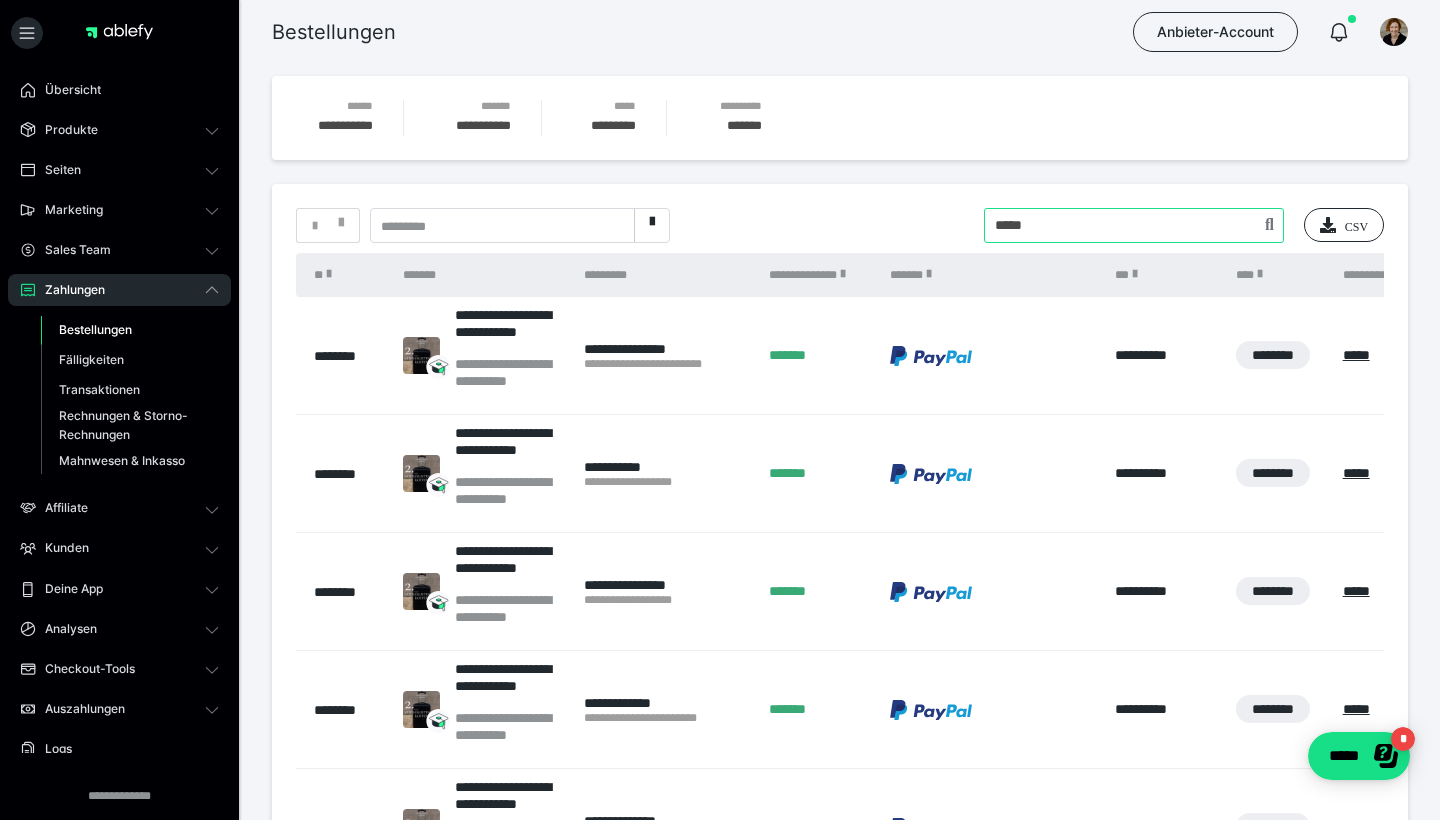 type on "*****" 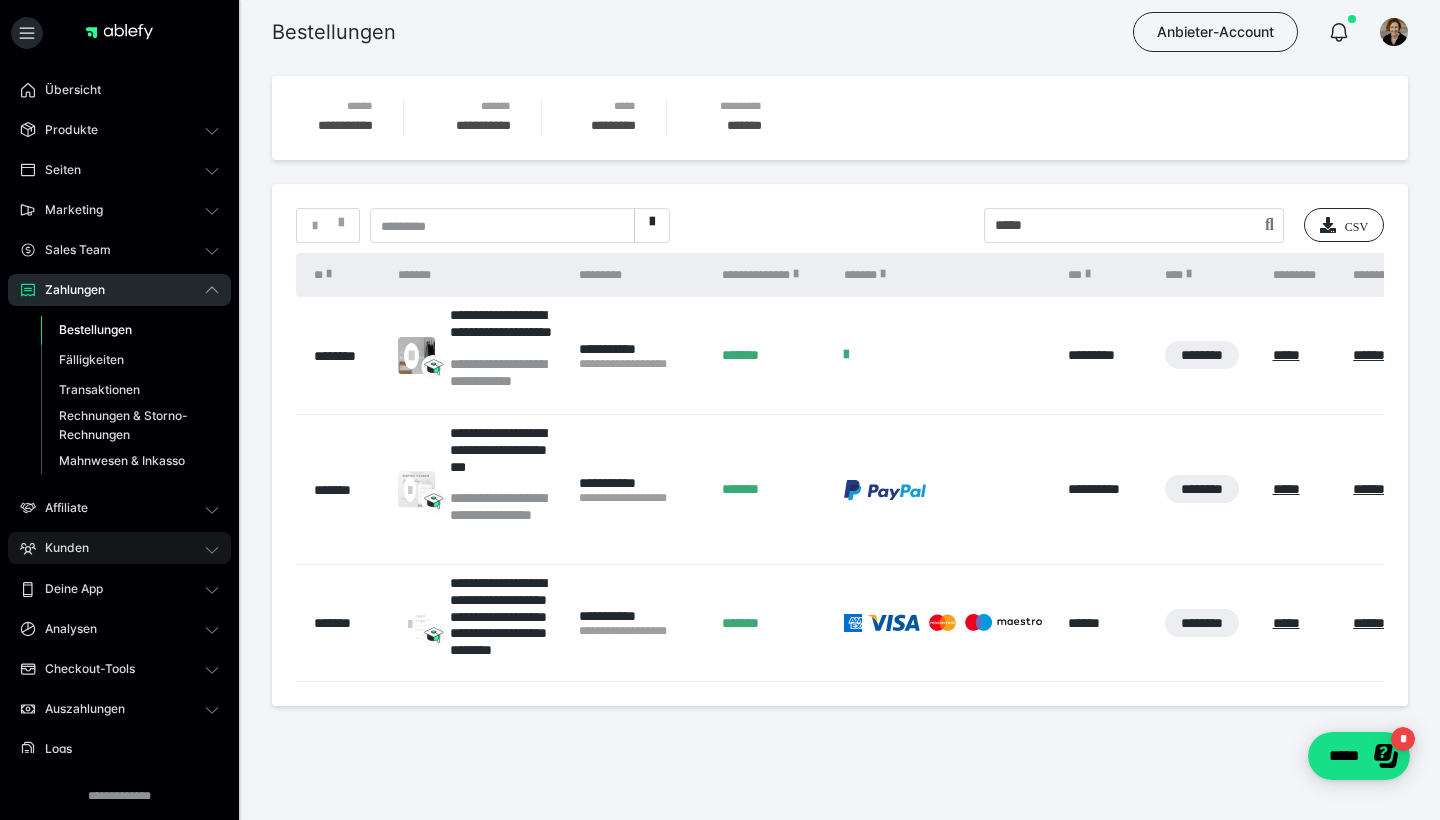 click on "Kunden" at bounding box center (119, 548) 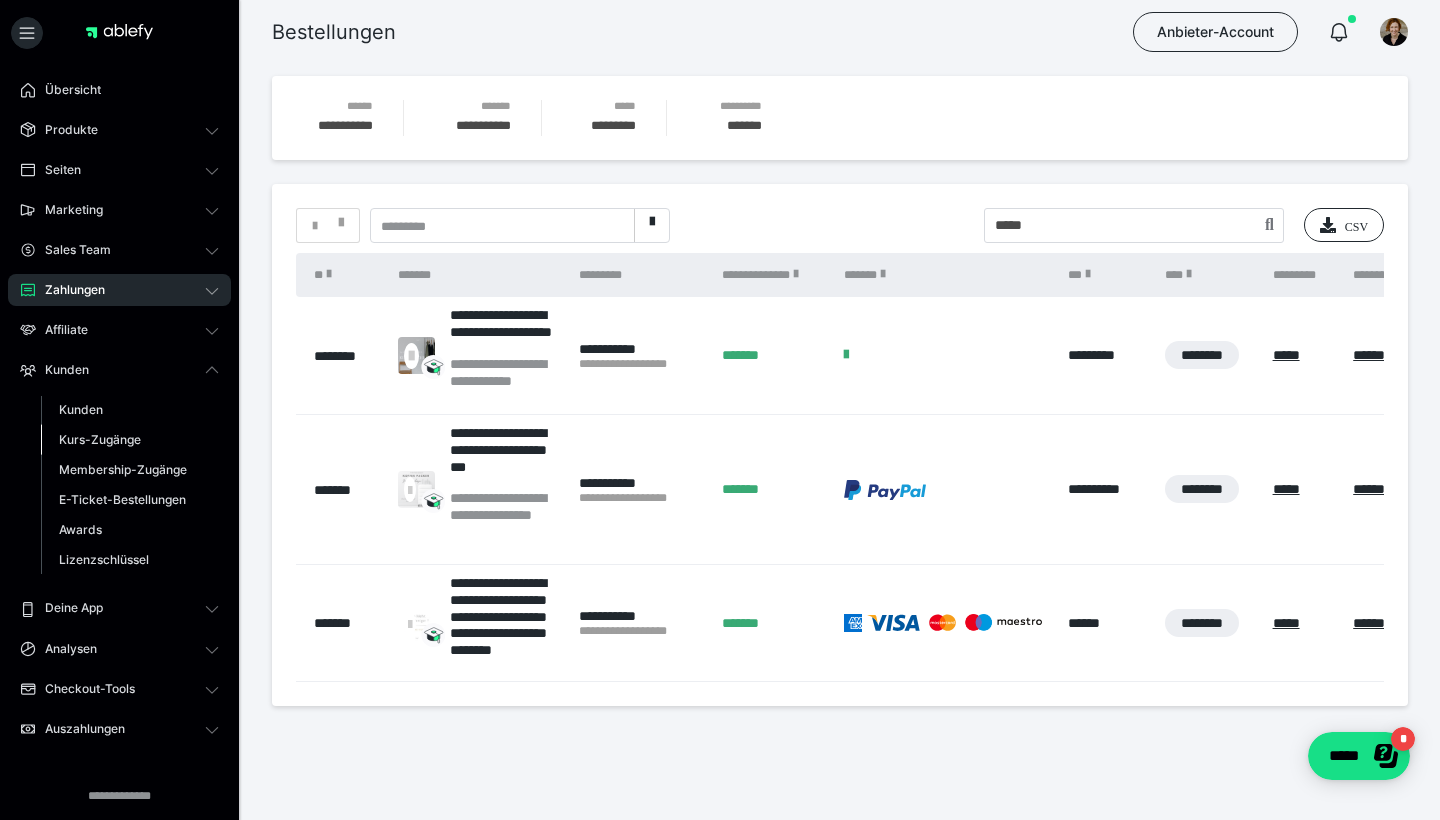 click on "Kurs-Zugänge" at bounding box center [100, 439] 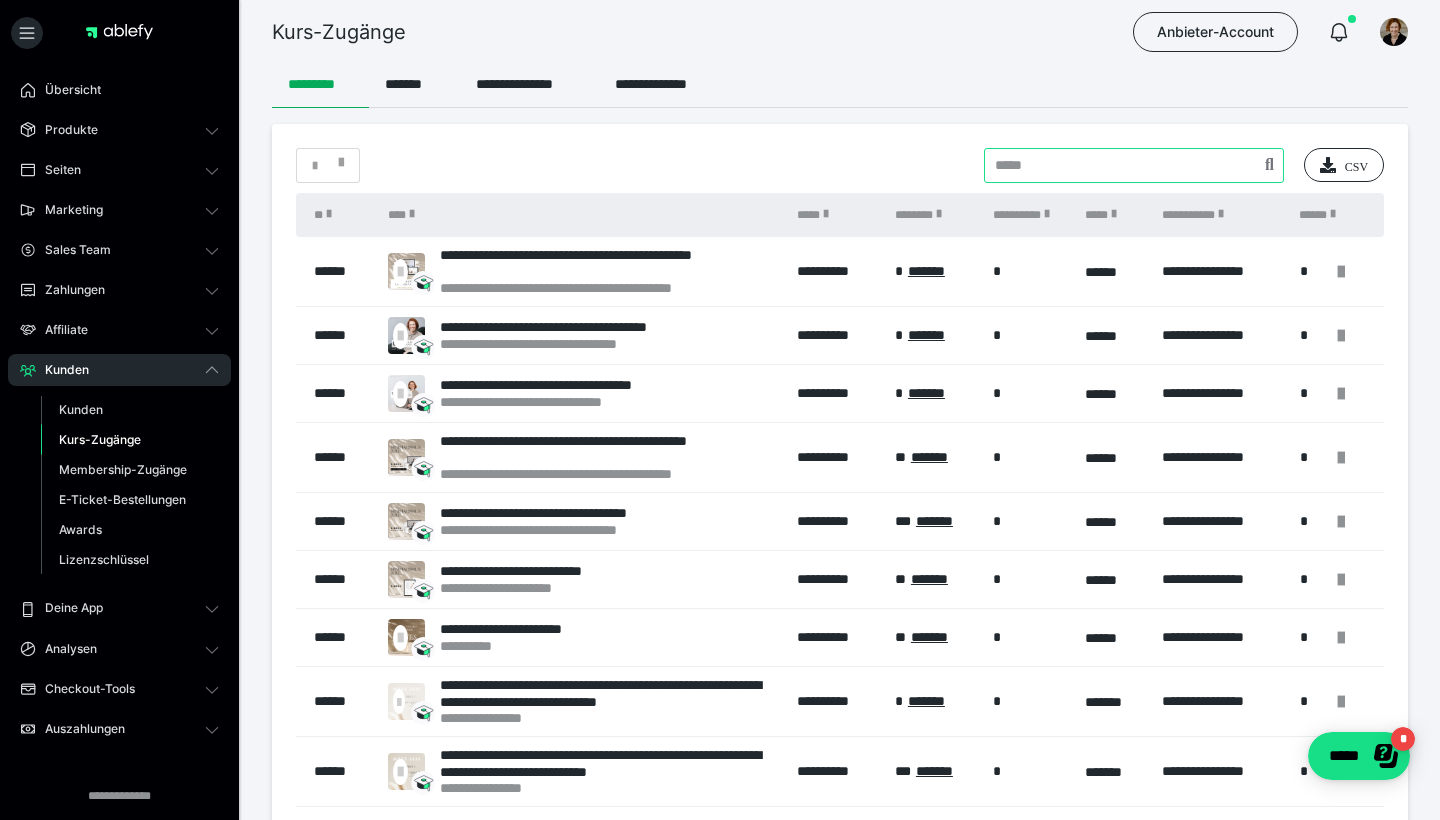 click at bounding box center [1134, 165] 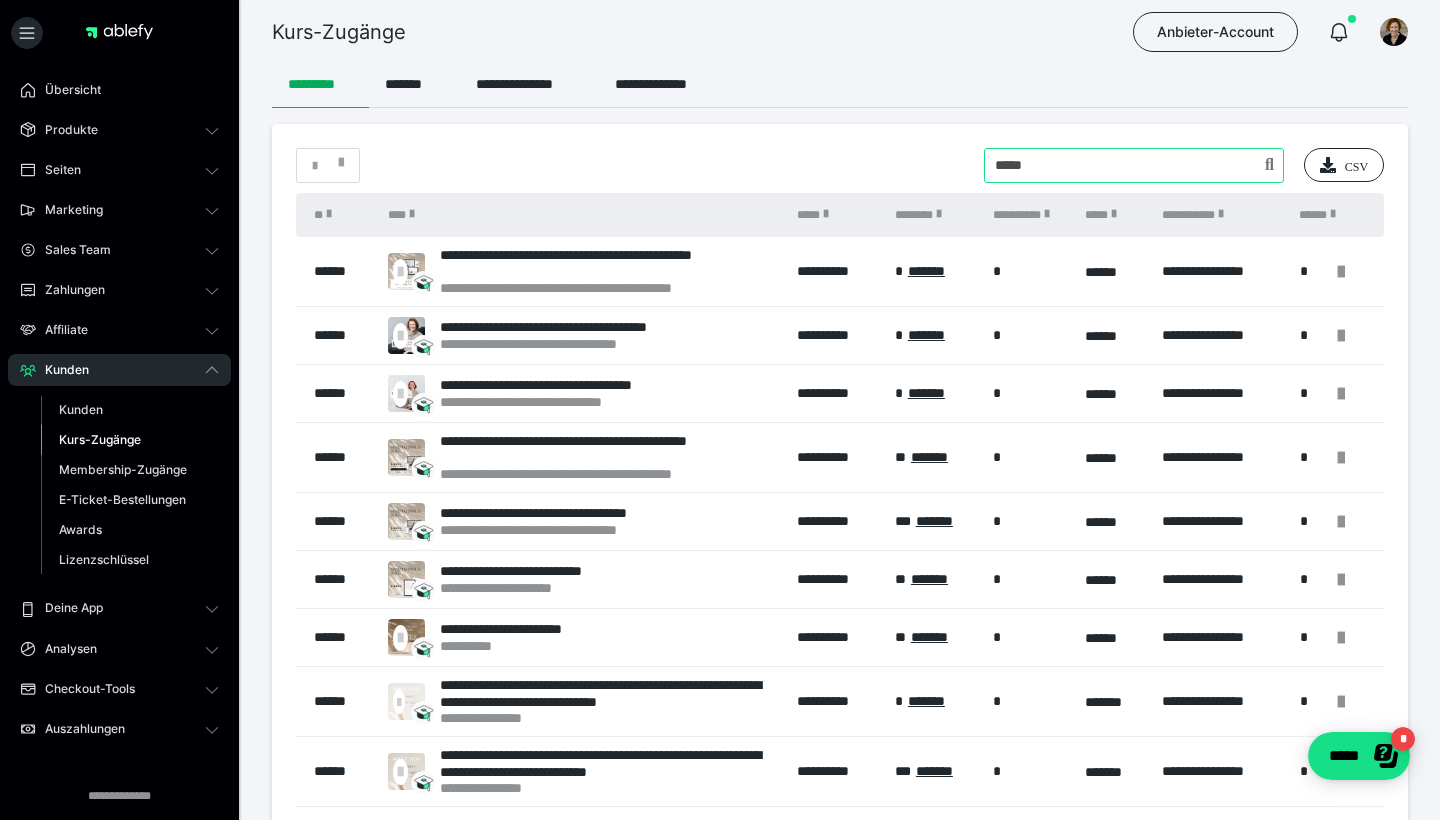 type on "*****" 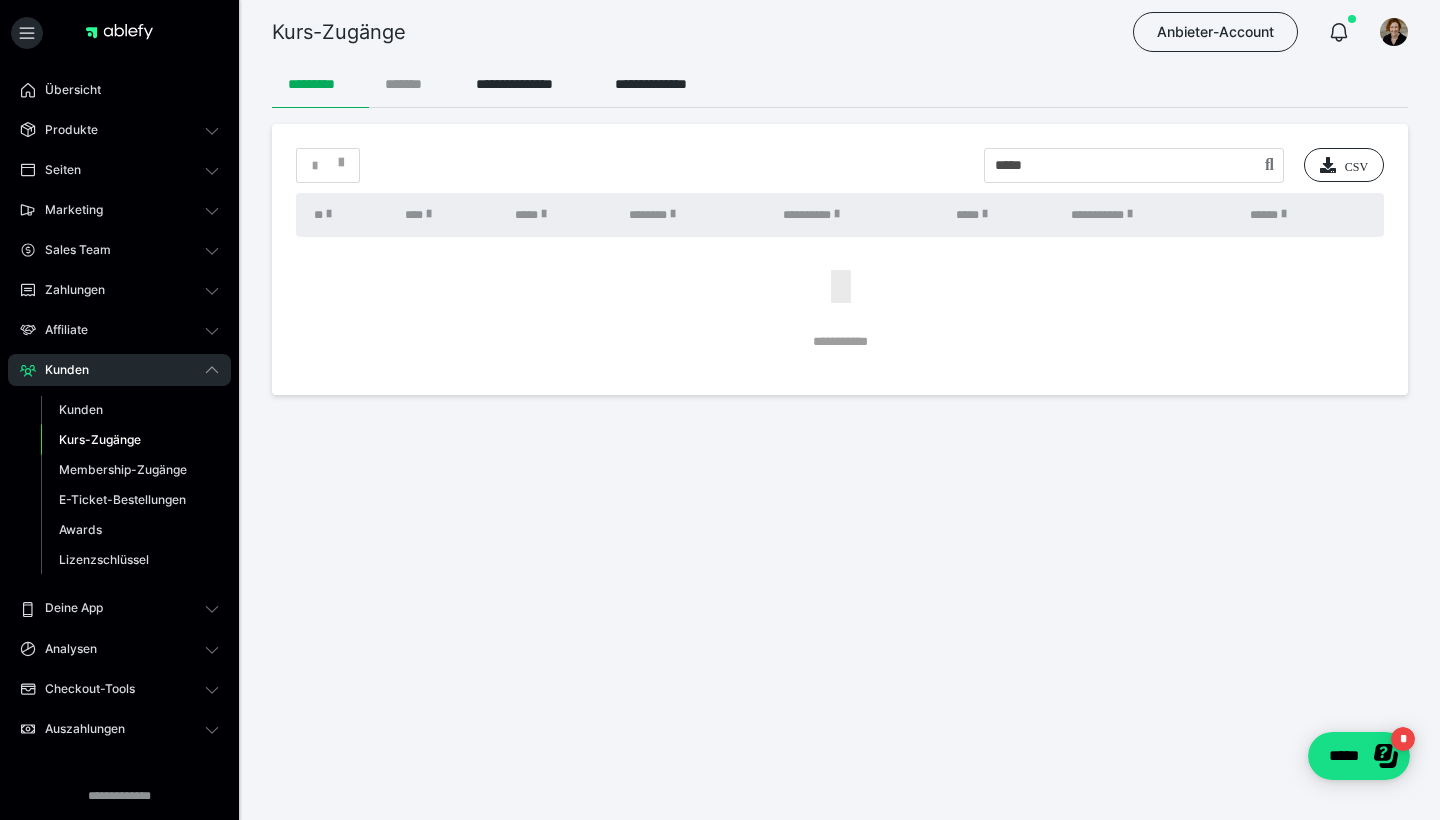 click on "*******" at bounding box center (414, 84) 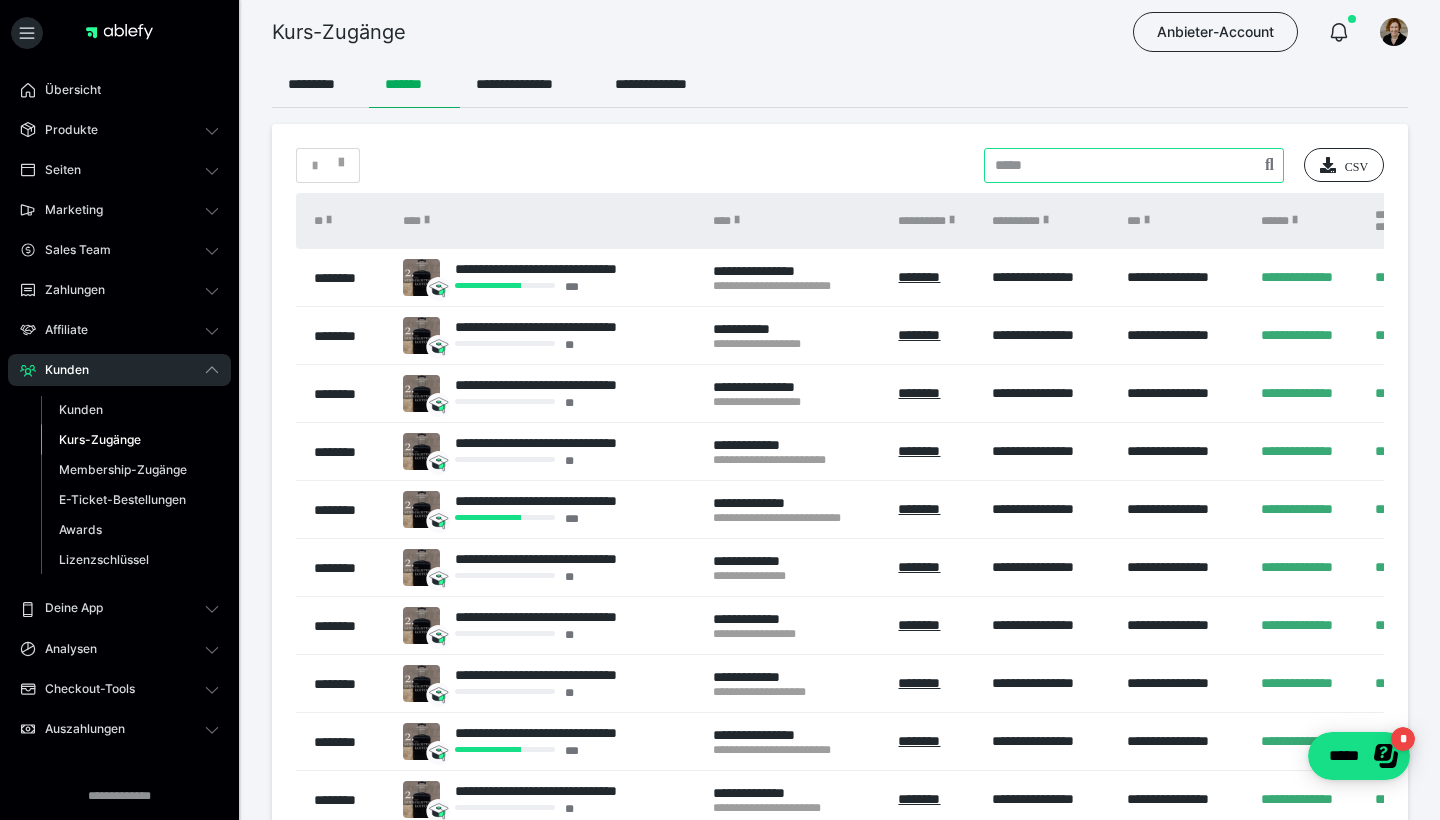 click at bounding box center (1134, 165) 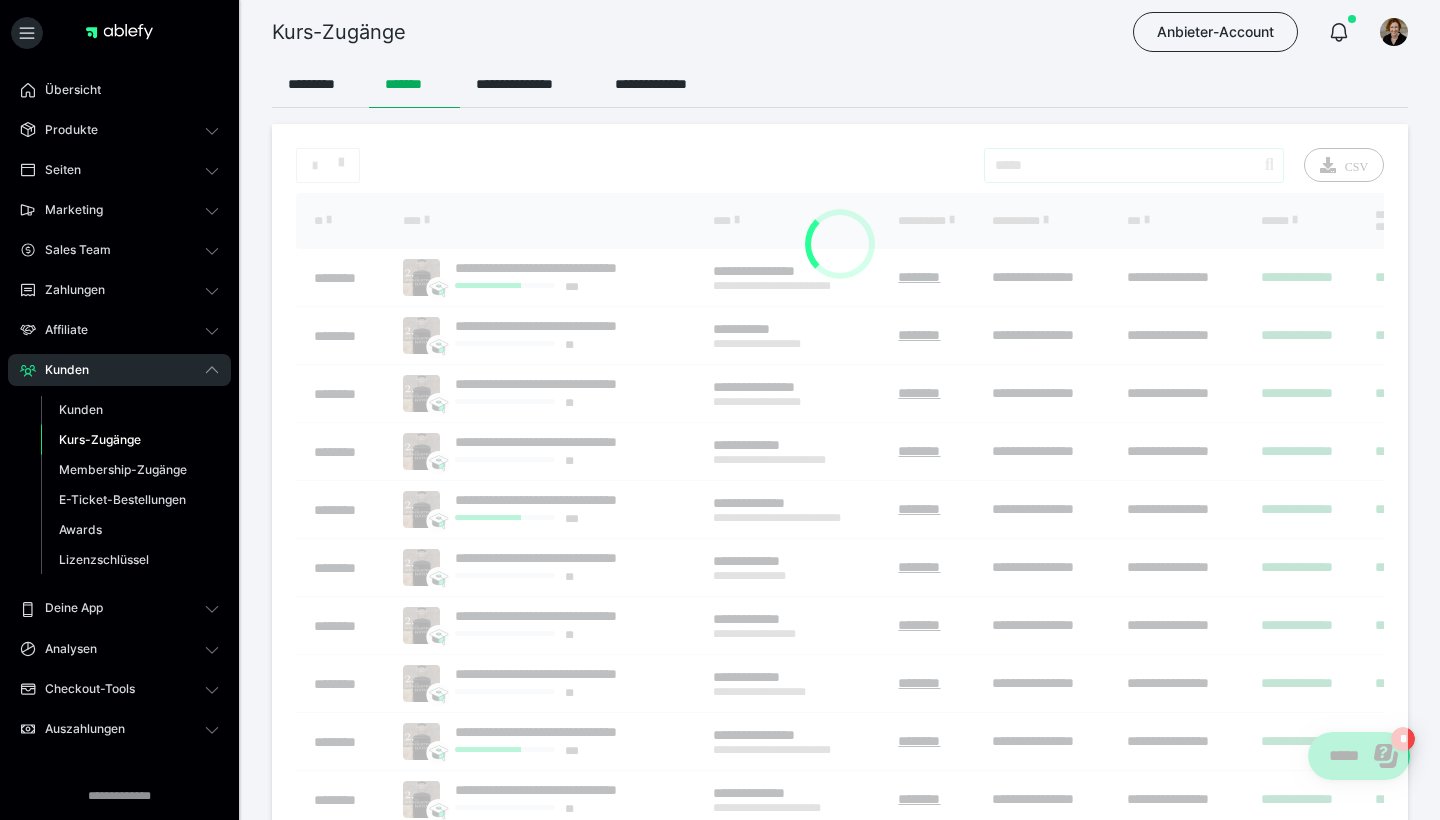 type on "*****" 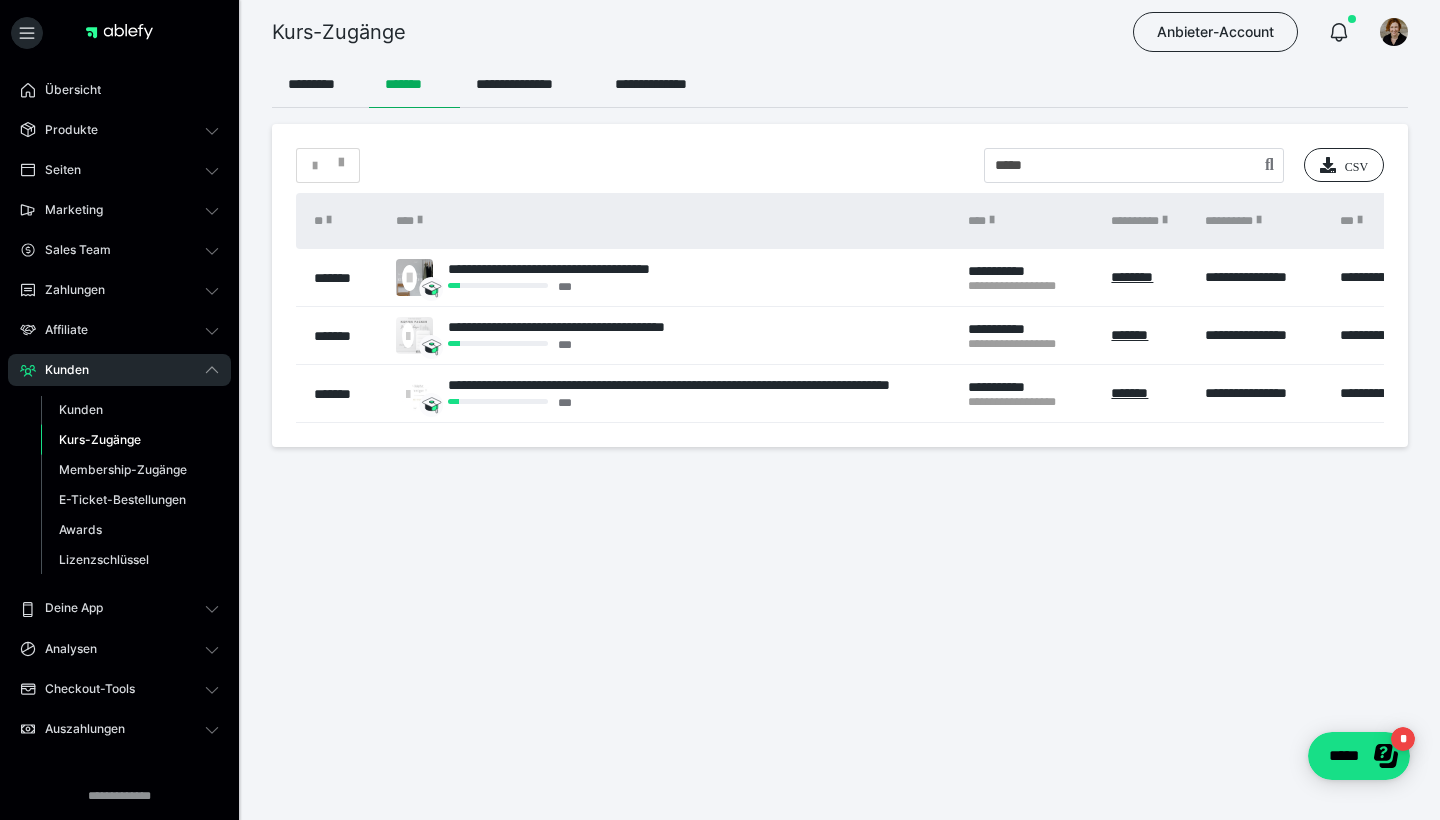 click on "**********" at bounding box center [840, 311] 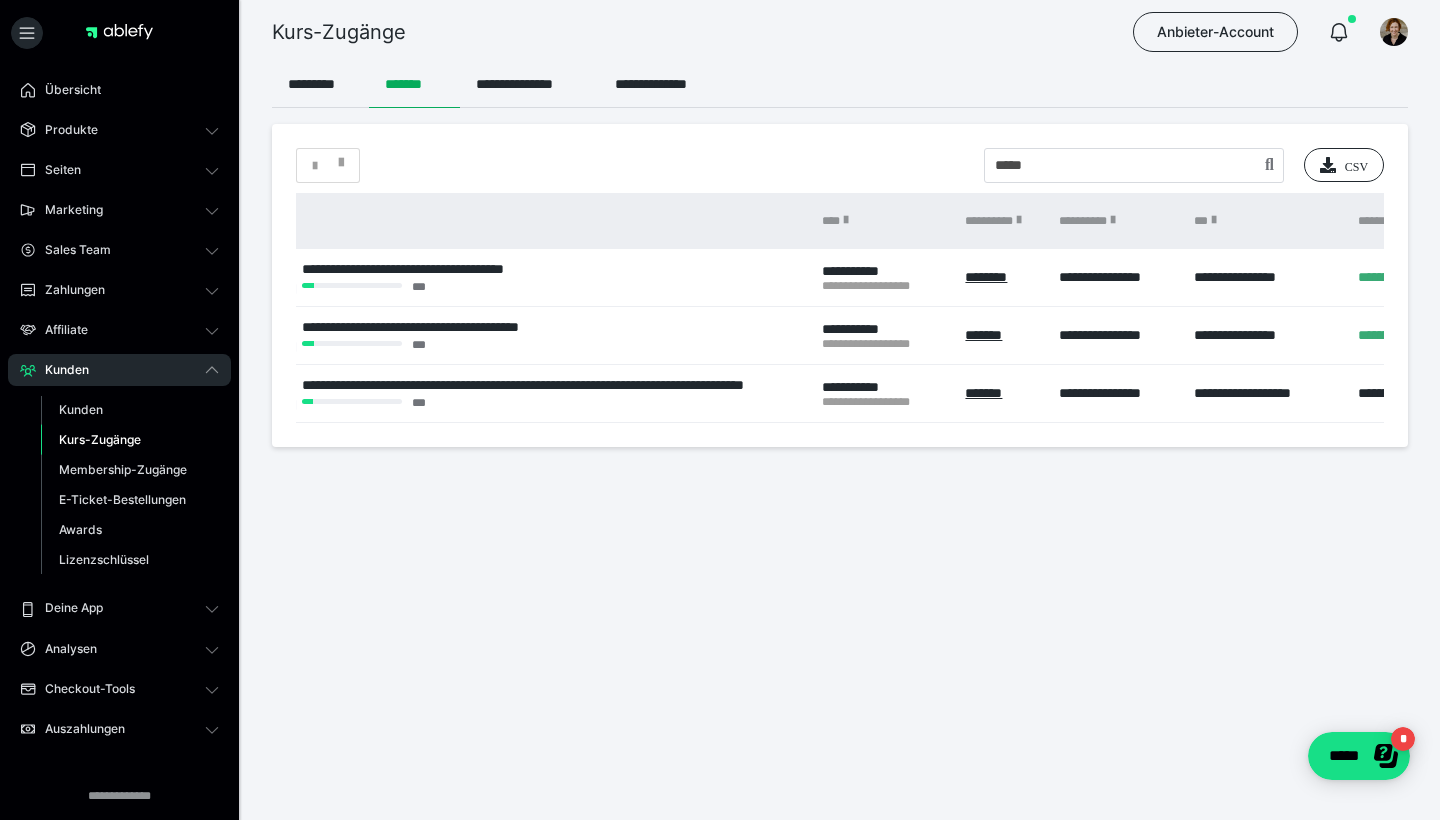 scroll, scrollTop: 0, scrollLeft: 144, axis: horizontal 